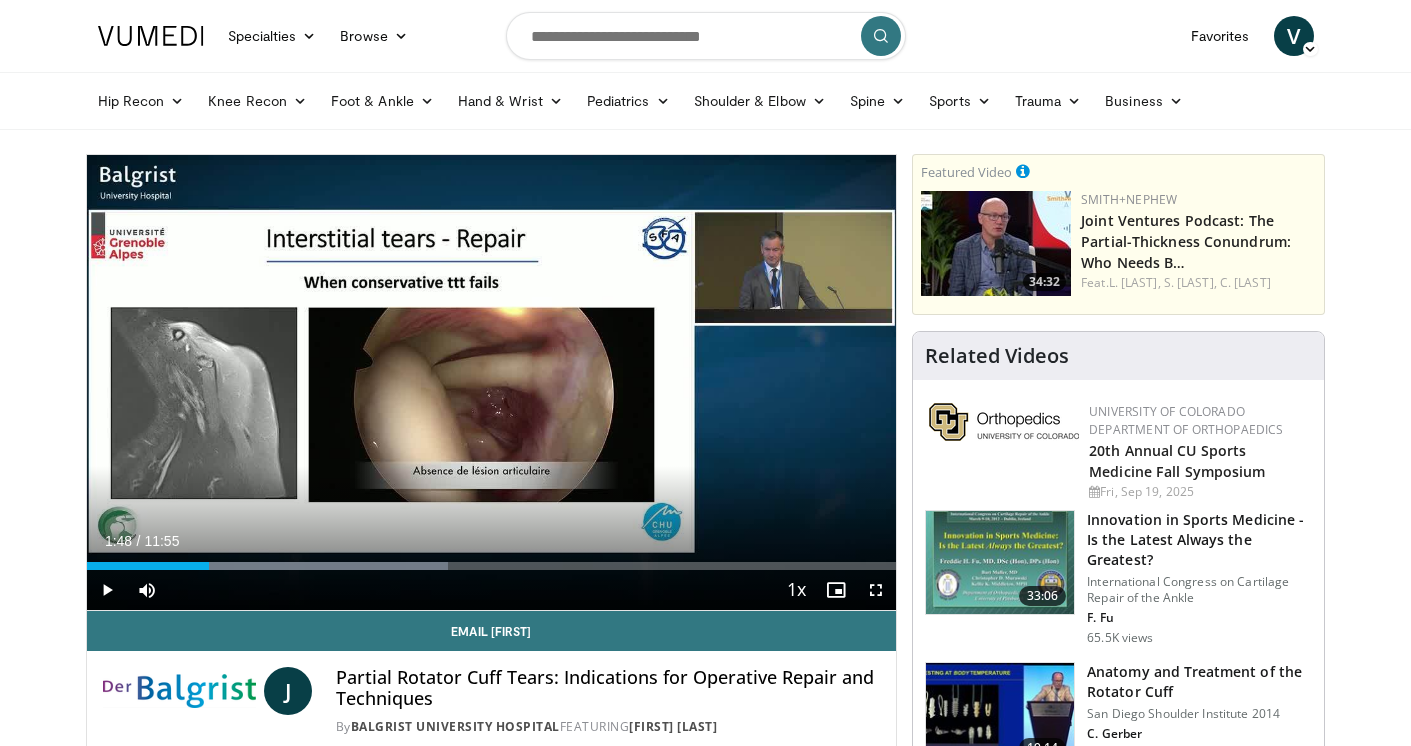 scroll, scrollTop: 0, scrollLeft: 0, axis: both 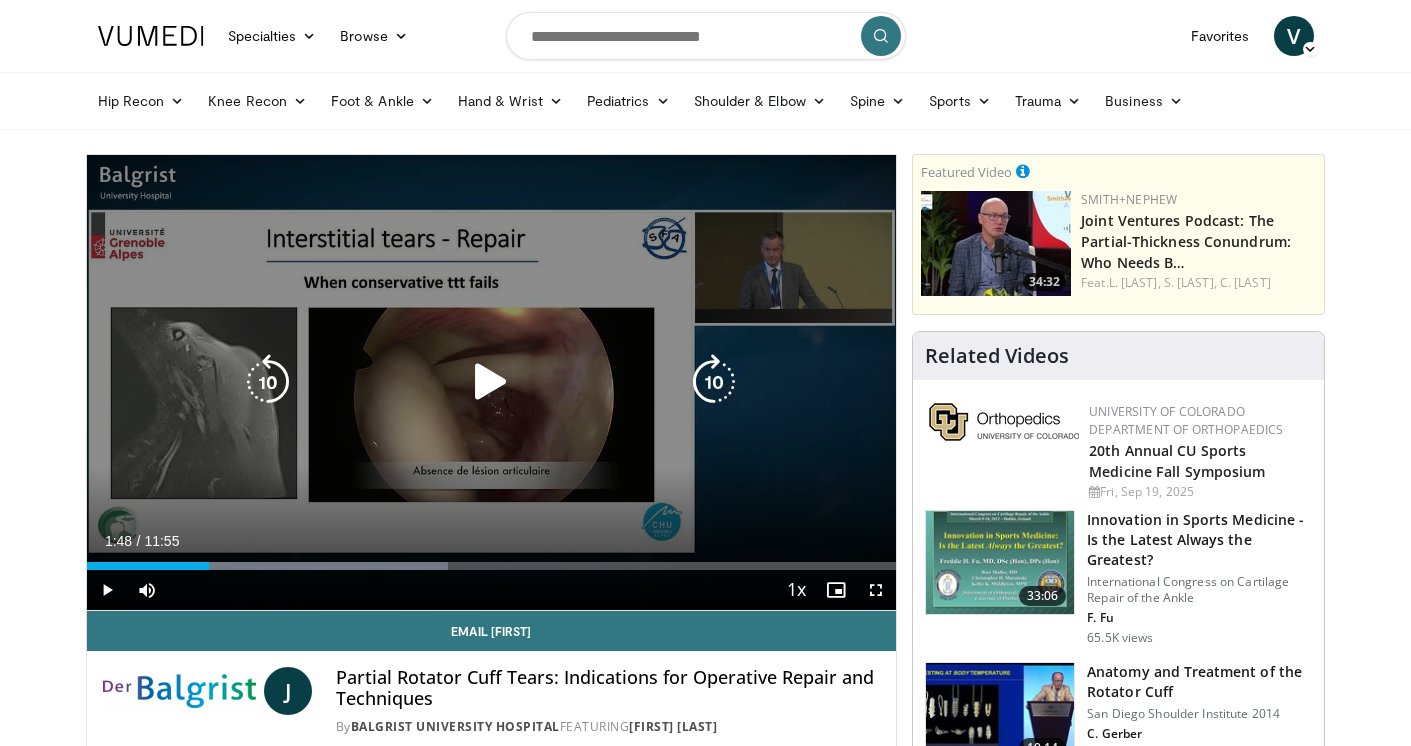 click at bounding box center (491, 382) 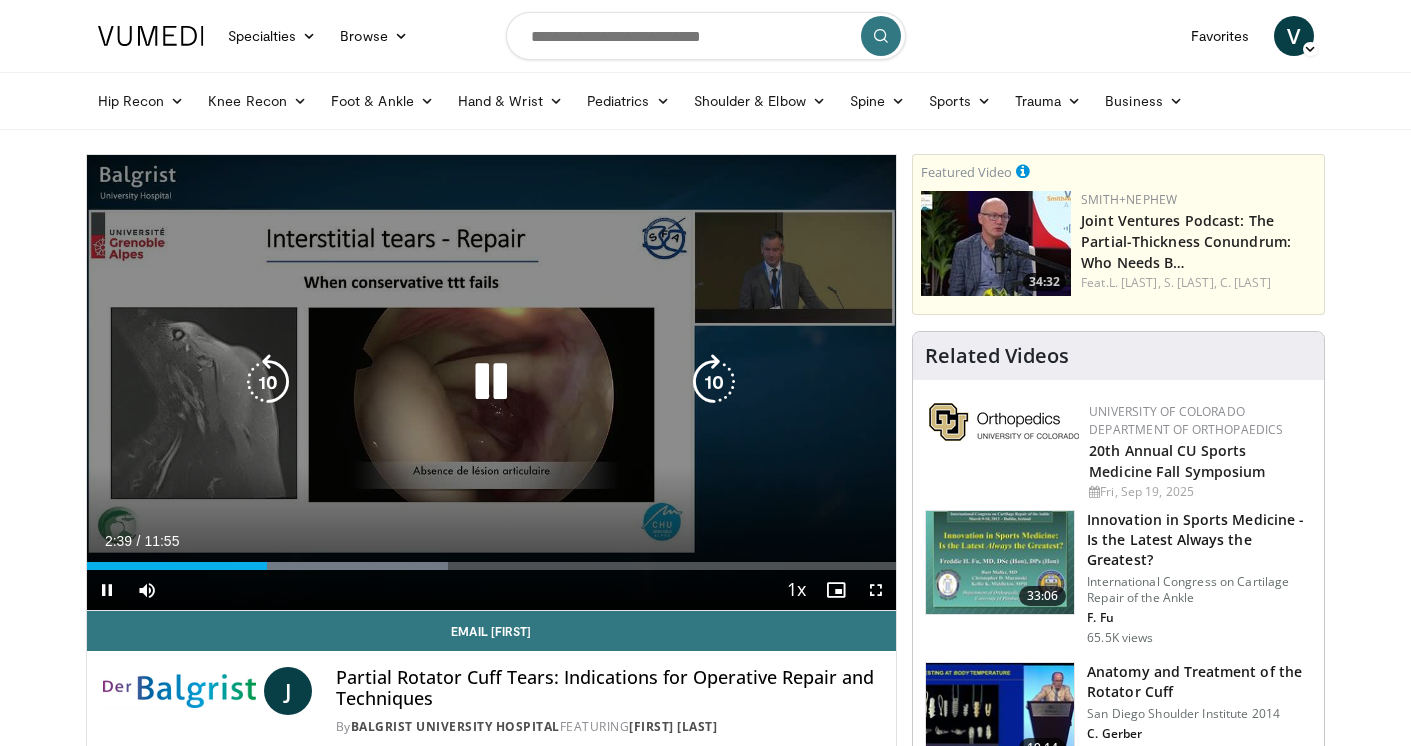 click on "10 seconds
Tap to unmute" at bounding box center [492, 382] 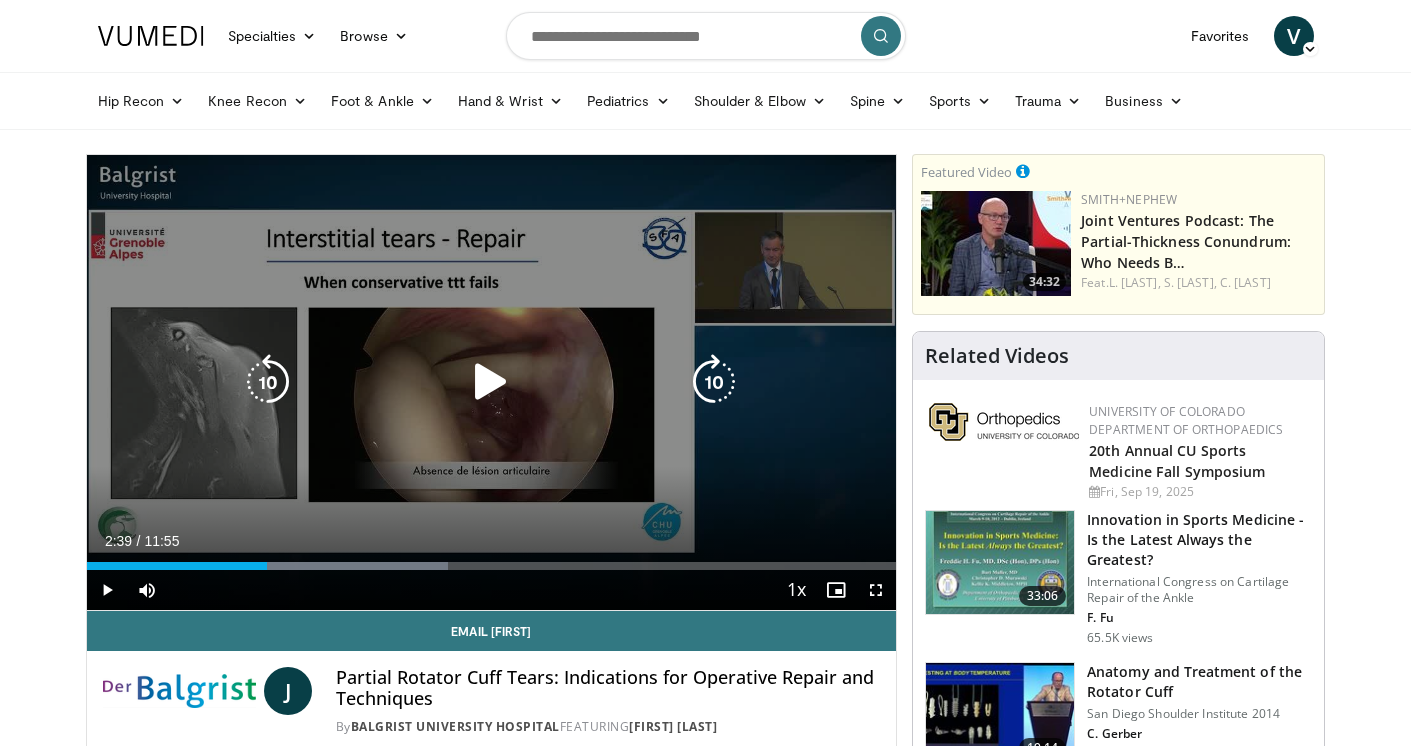 click at bounding box center [491, 382] 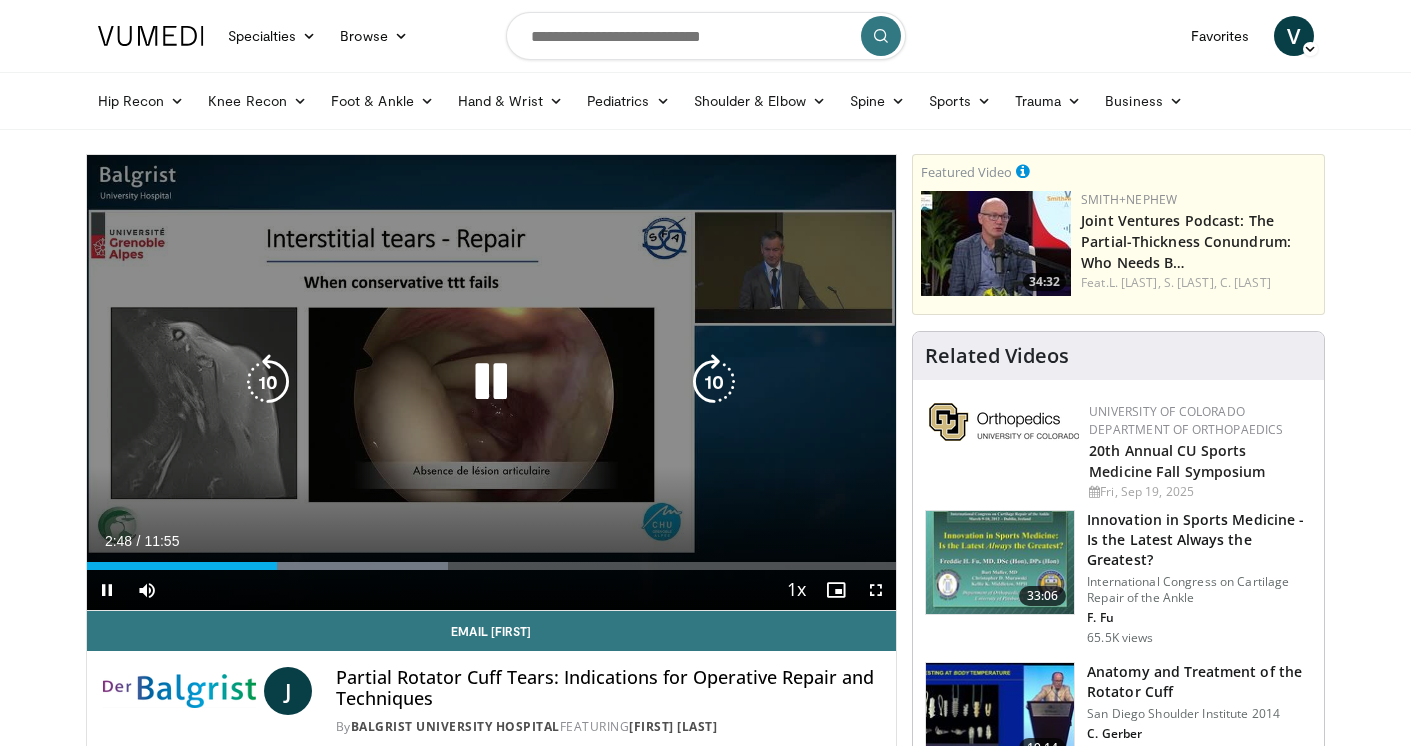 click at bounding box center [268, 382] 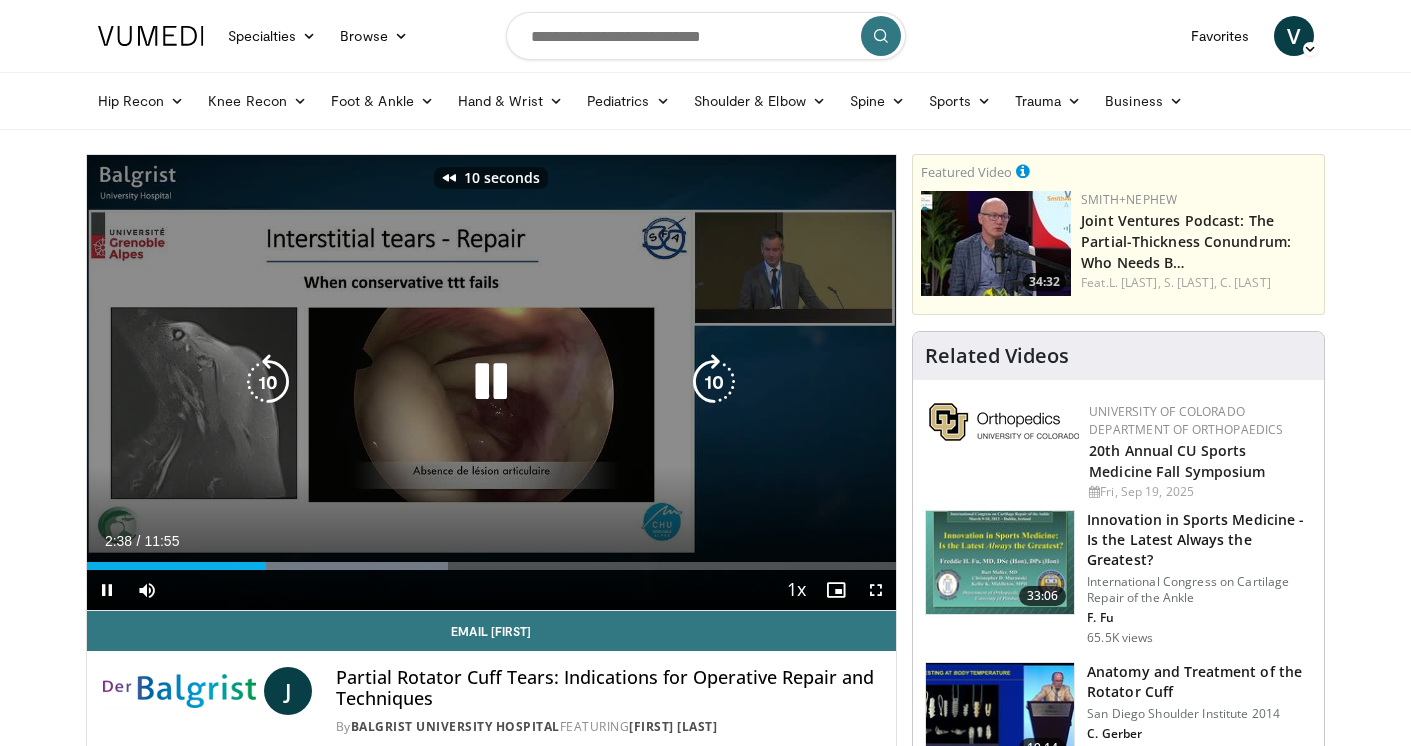 click at bounding box center [268, 382] 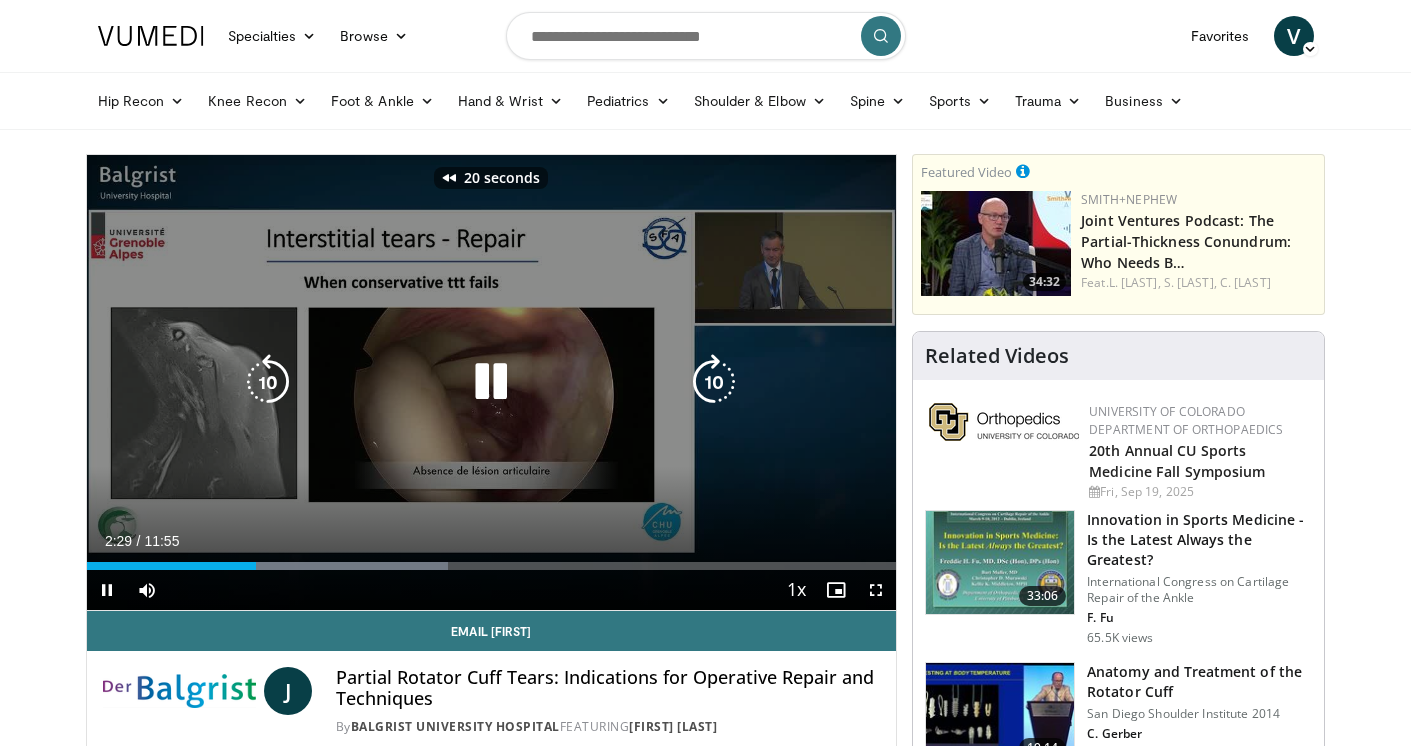 click at bounding box center [268, 382] 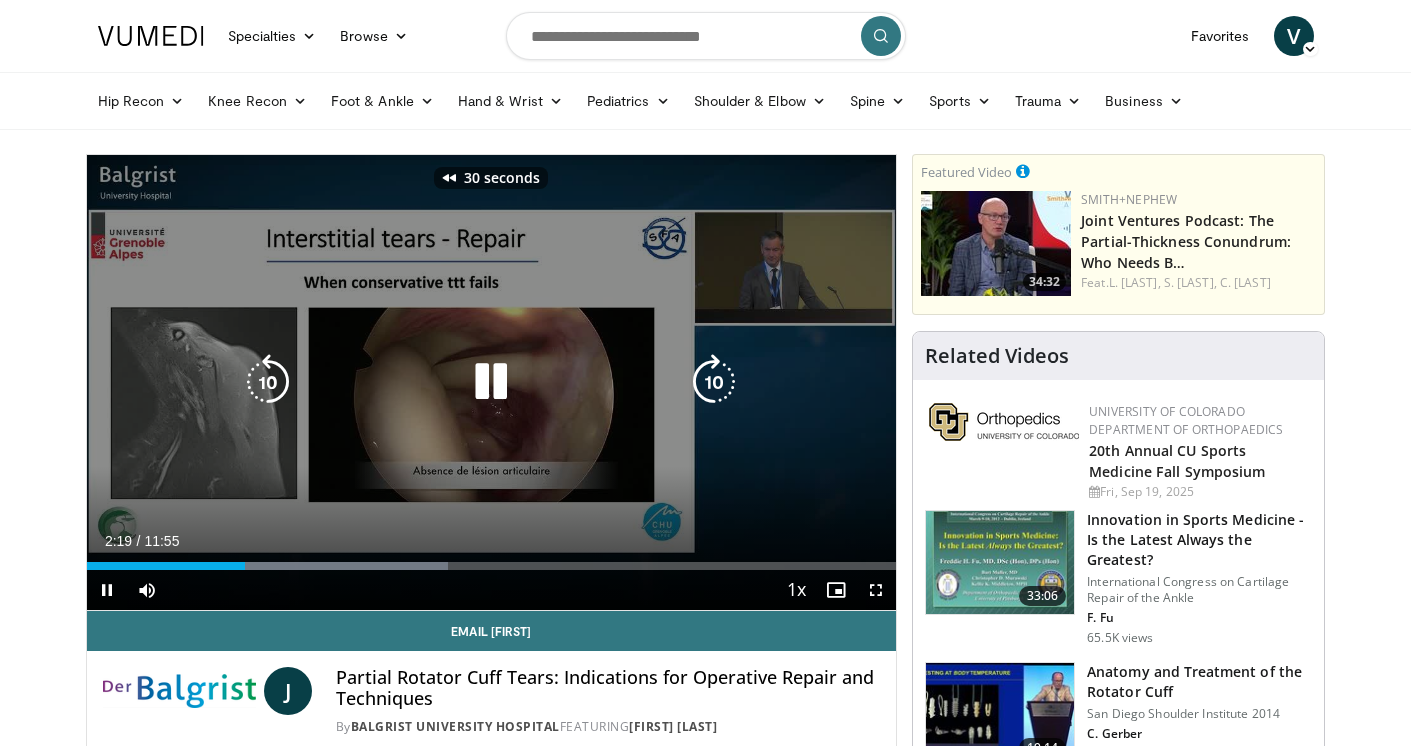 click at bounding box center [268, 382] 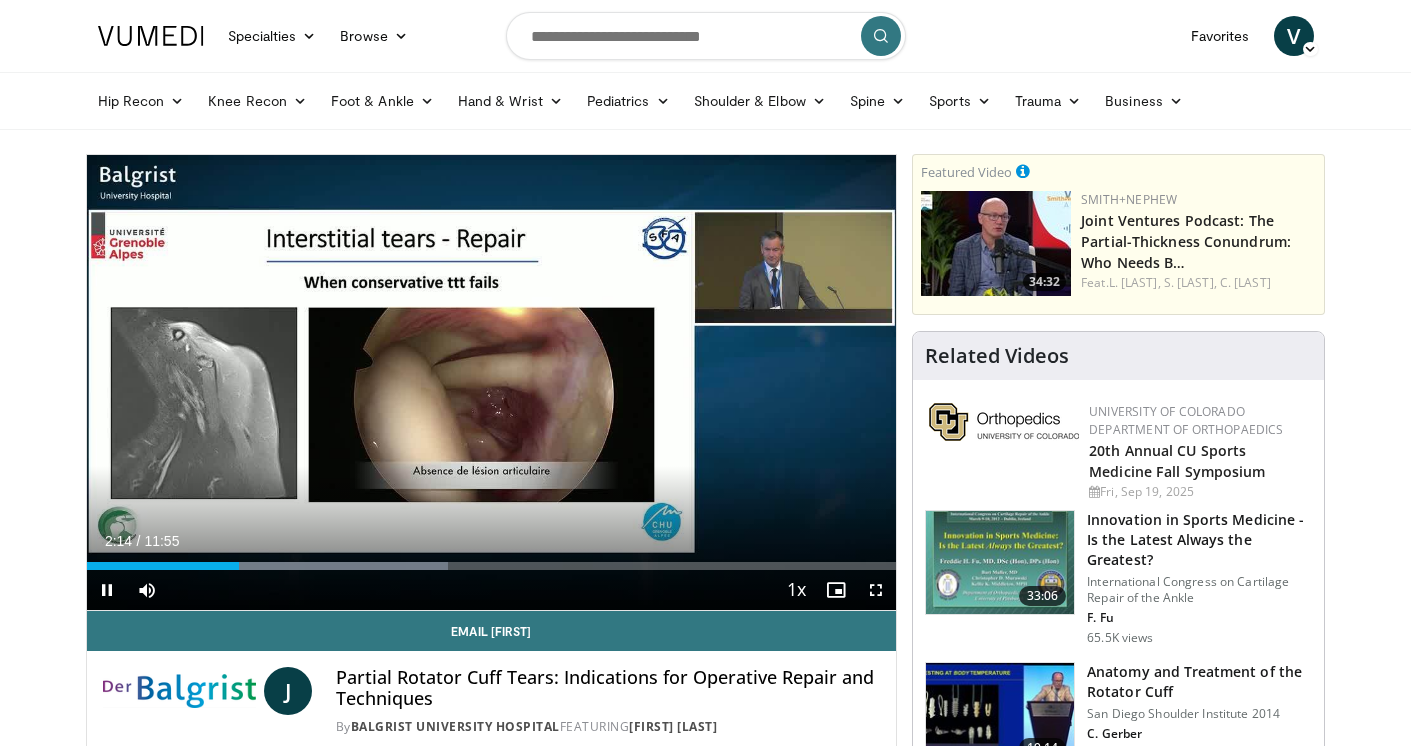 click at bounding box center [876, 590] 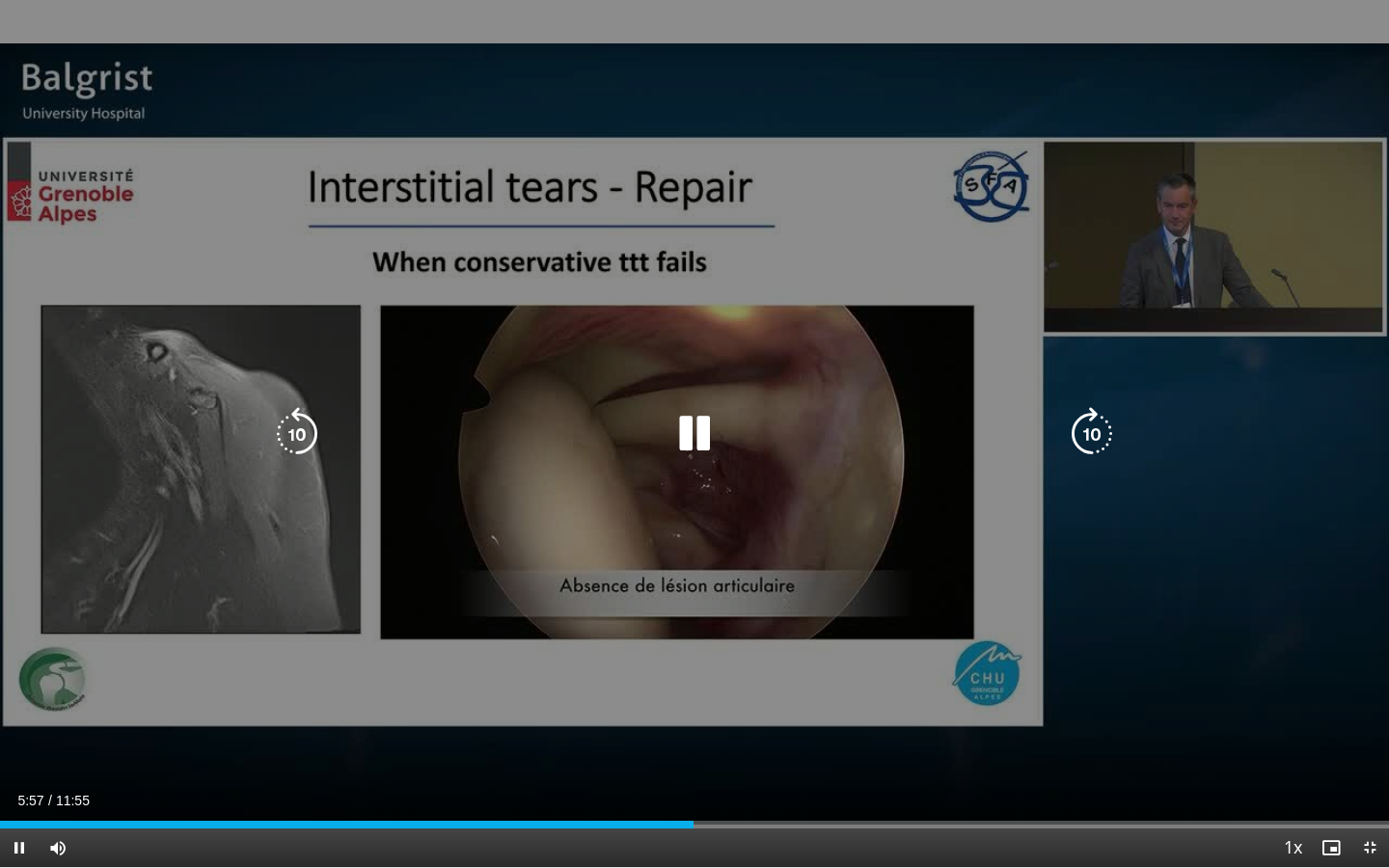 click at bounding box center [694, 434] 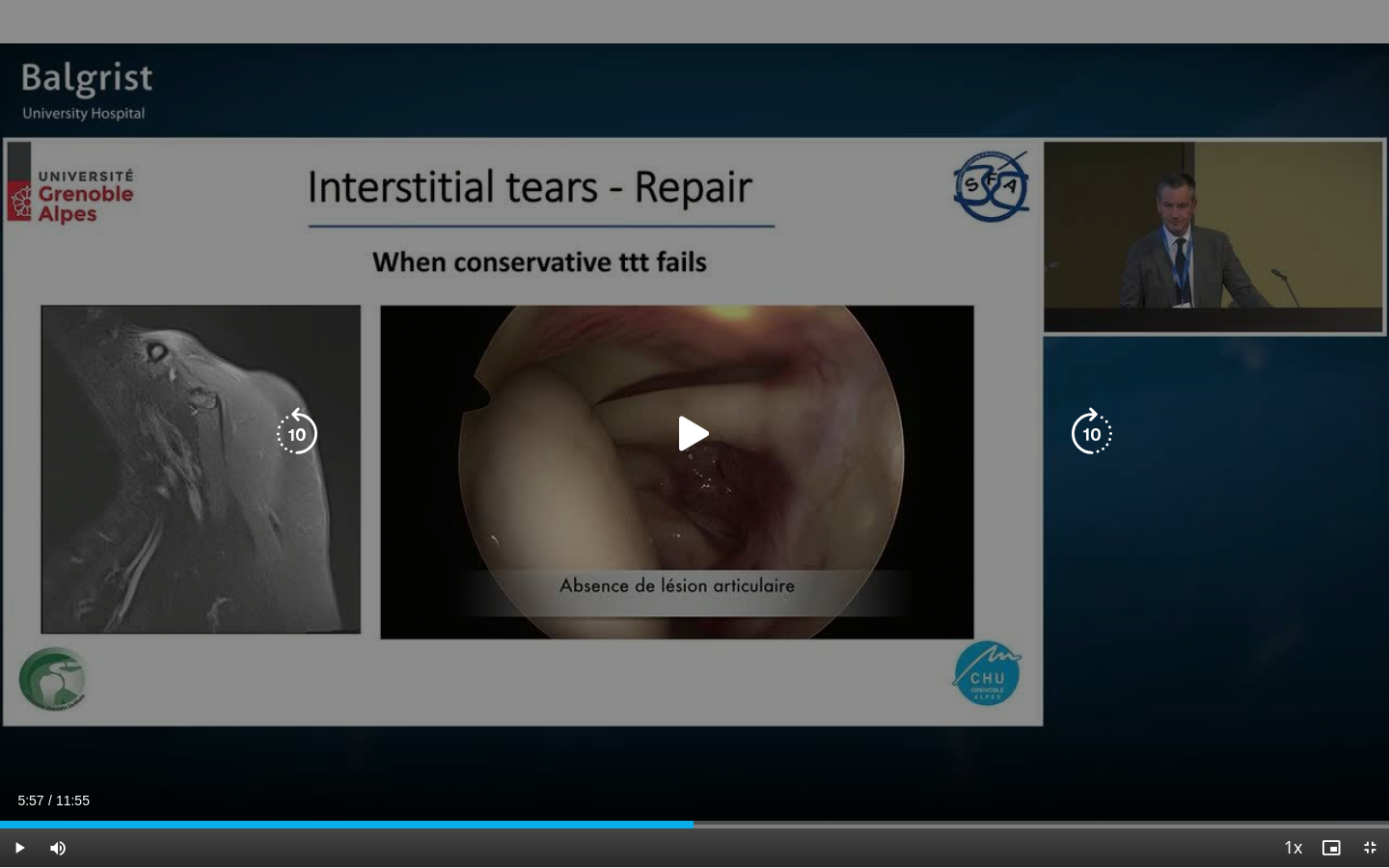 click at bounding box center (694, 434) 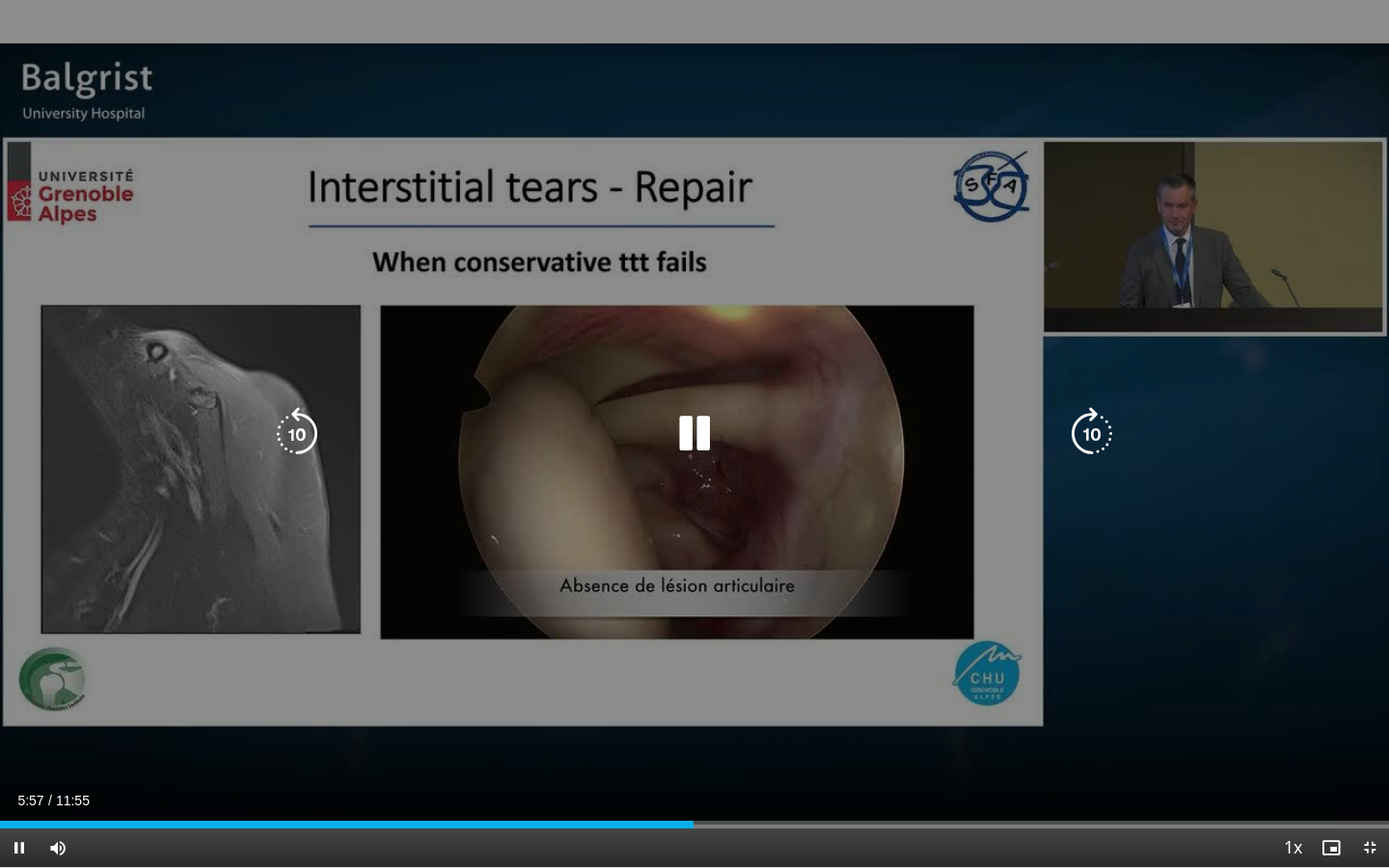click at bounding box center (694, 434) 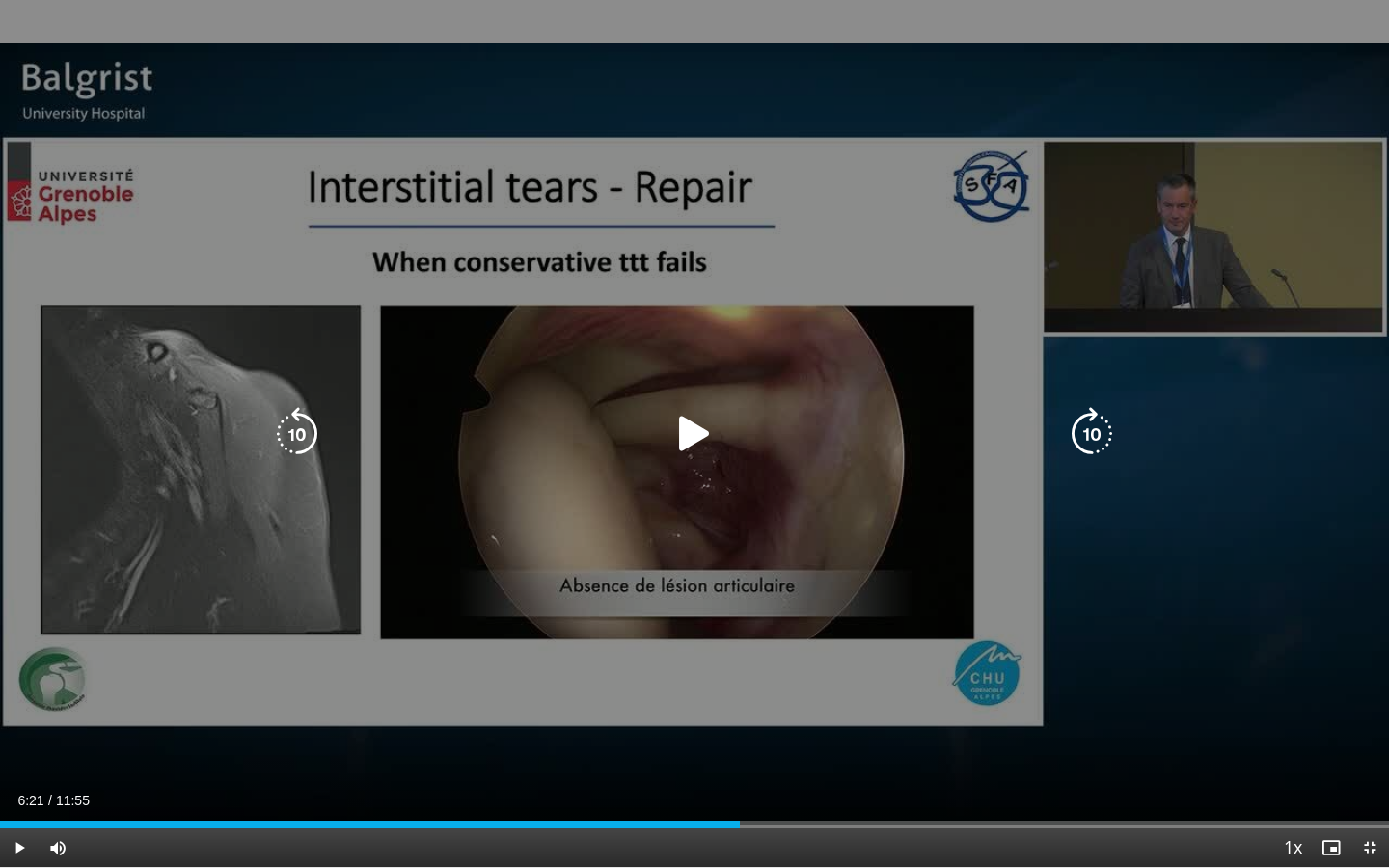 click at bounding box center [694, 434] 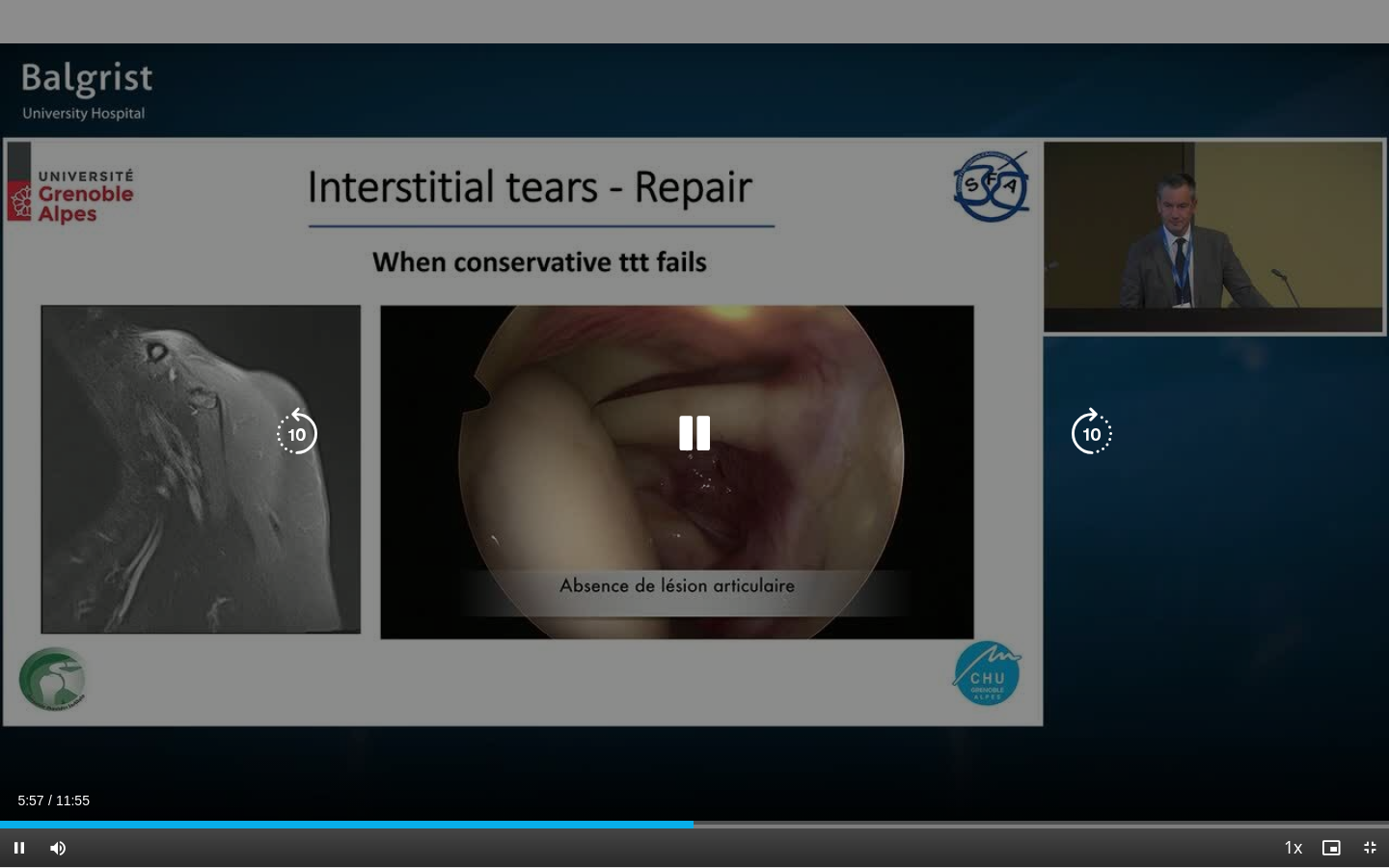 click at bounding box center [694, 434] 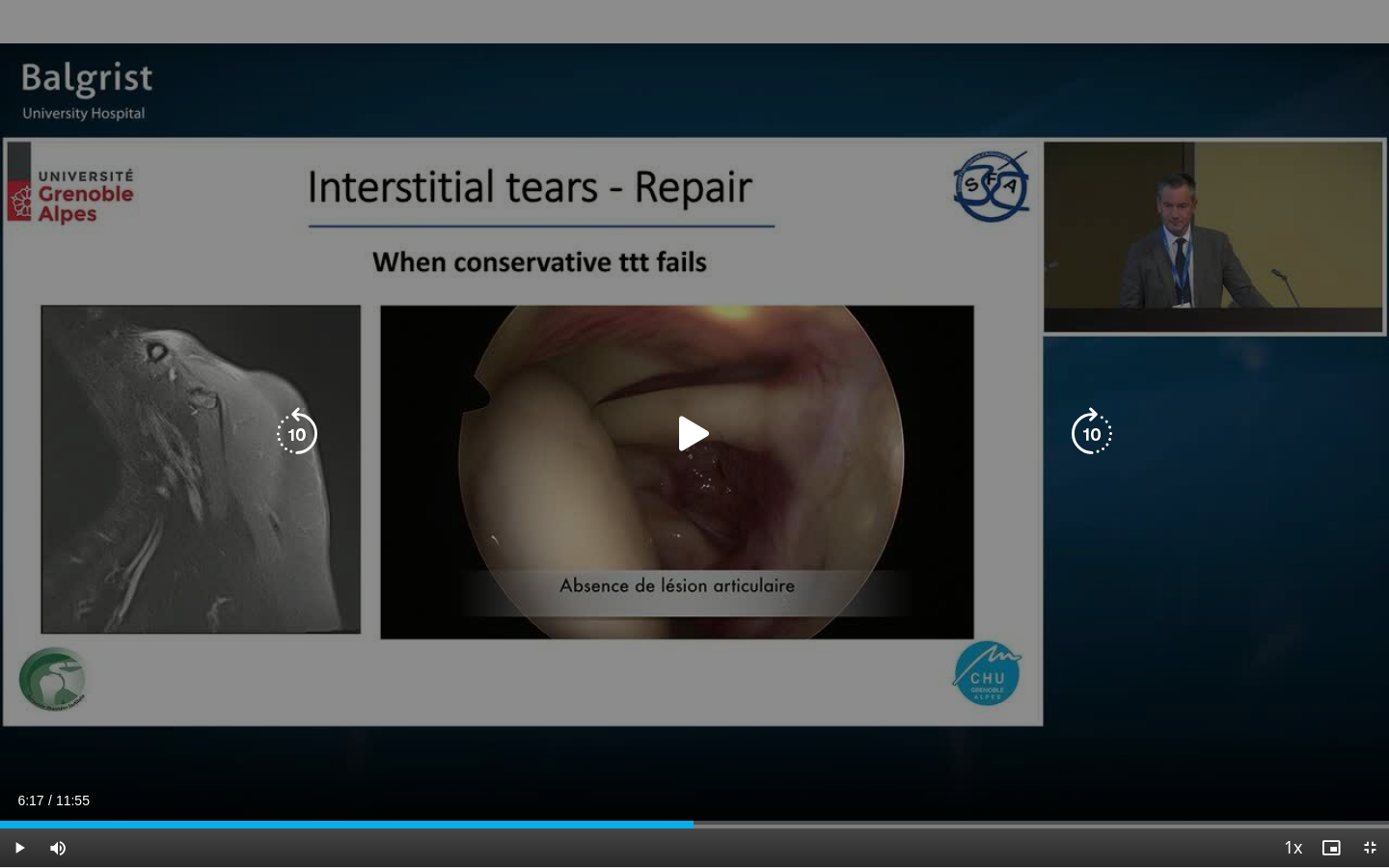 click at bounding box center [694, 434] 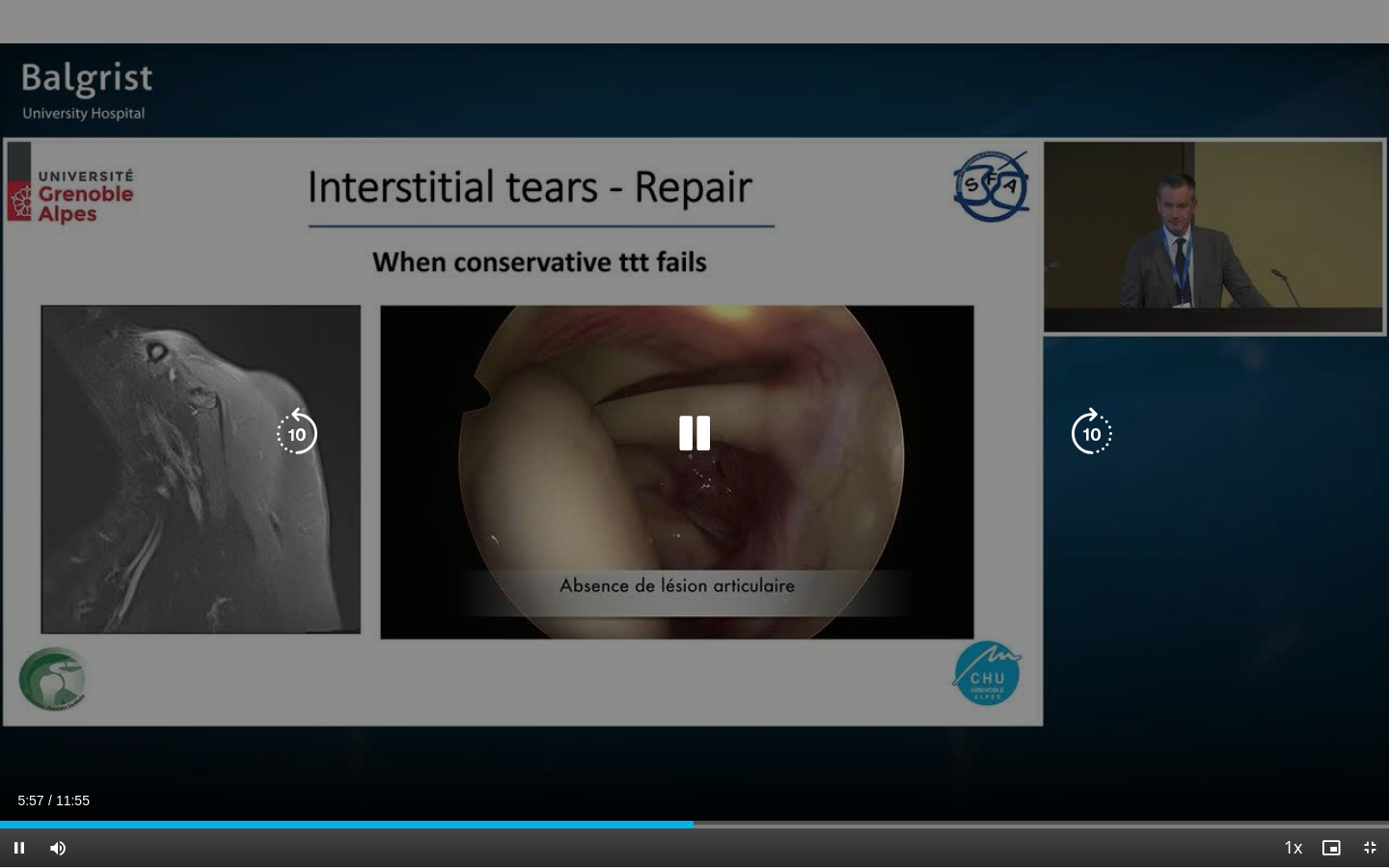 click on "40 seconds
Tap to unmute" at bounding box center [694, 433] 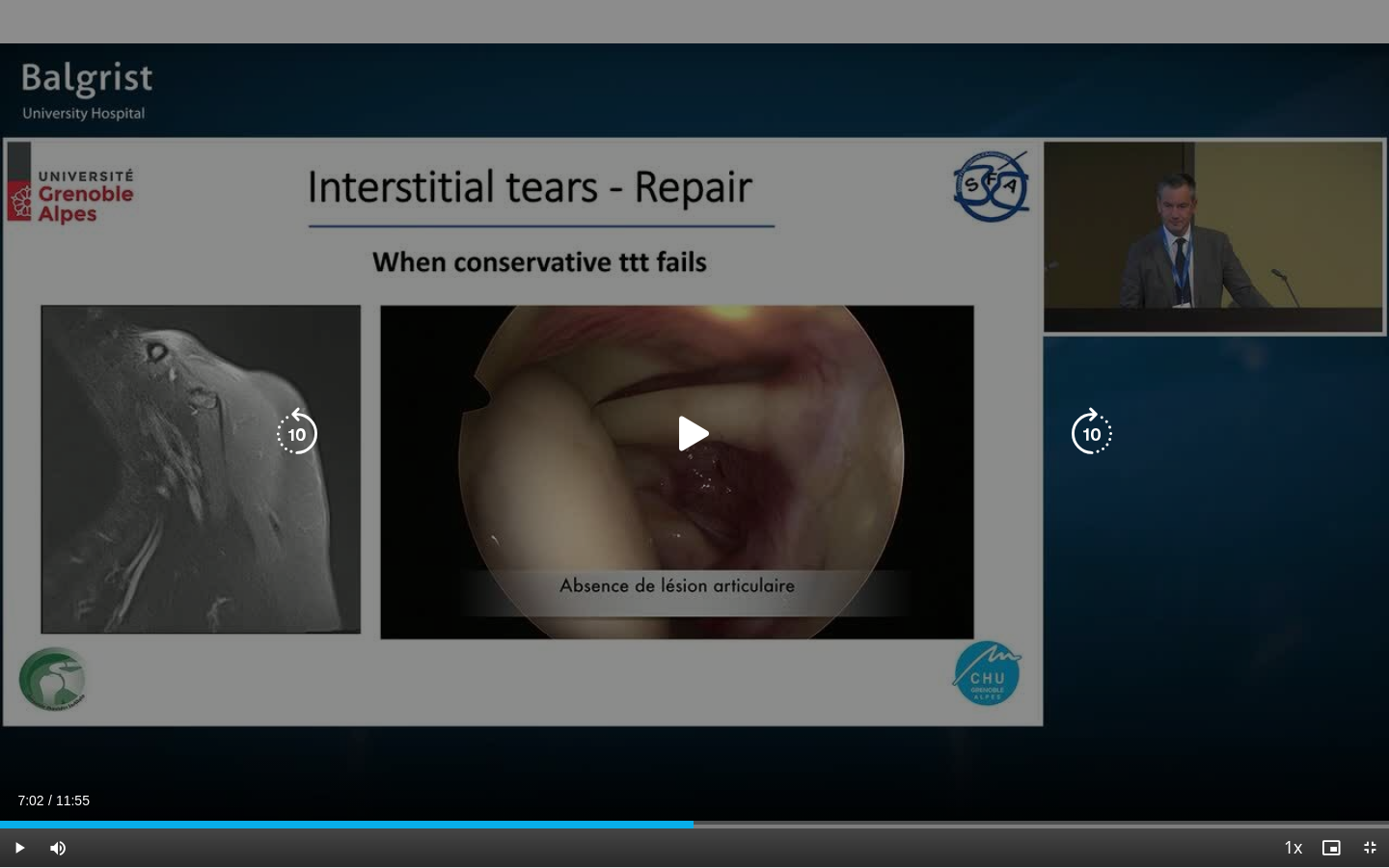 click at bounding box center [694, 434] 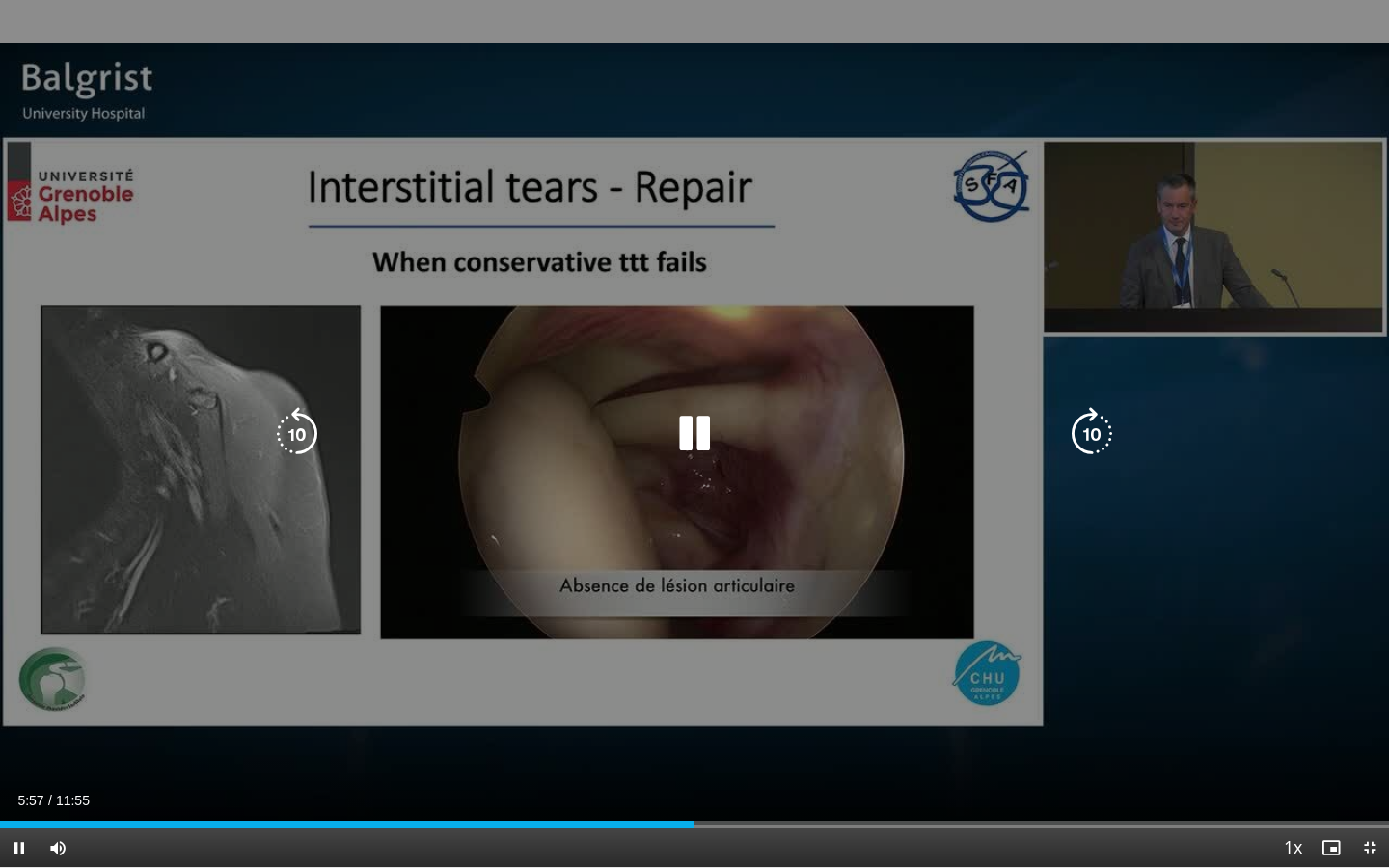 click on "40 seconds
Tap to unmute" at bounding box center [694, 433] 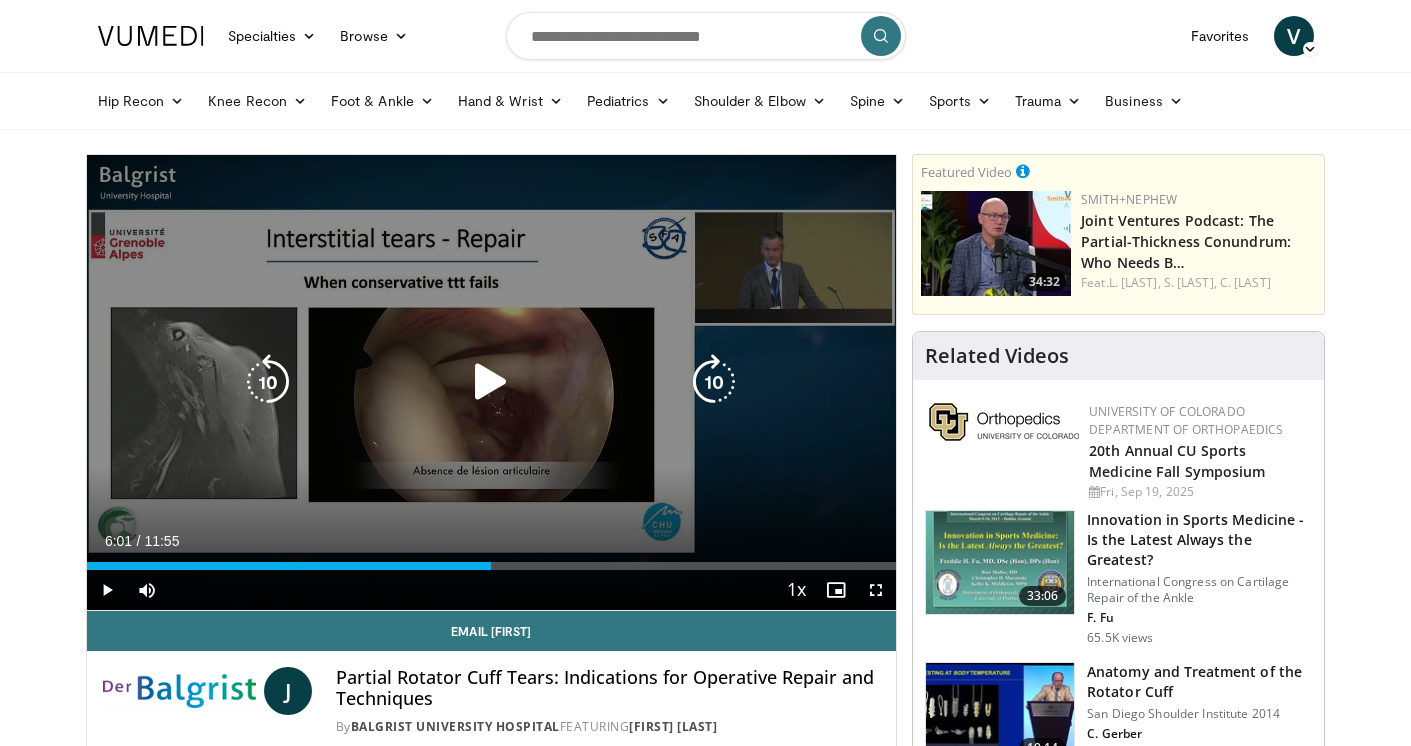 click at bounding box center [491, 382] 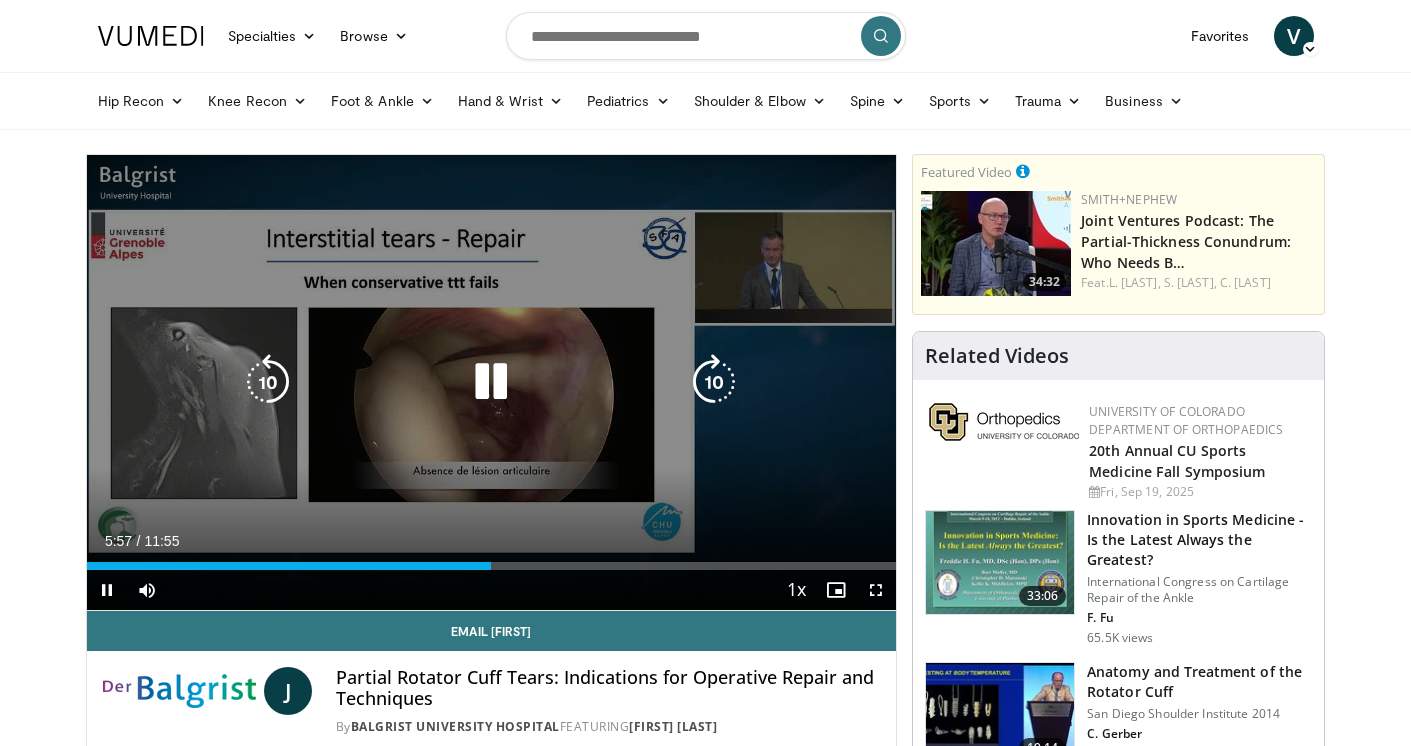 click at bounding box center (491, 382) 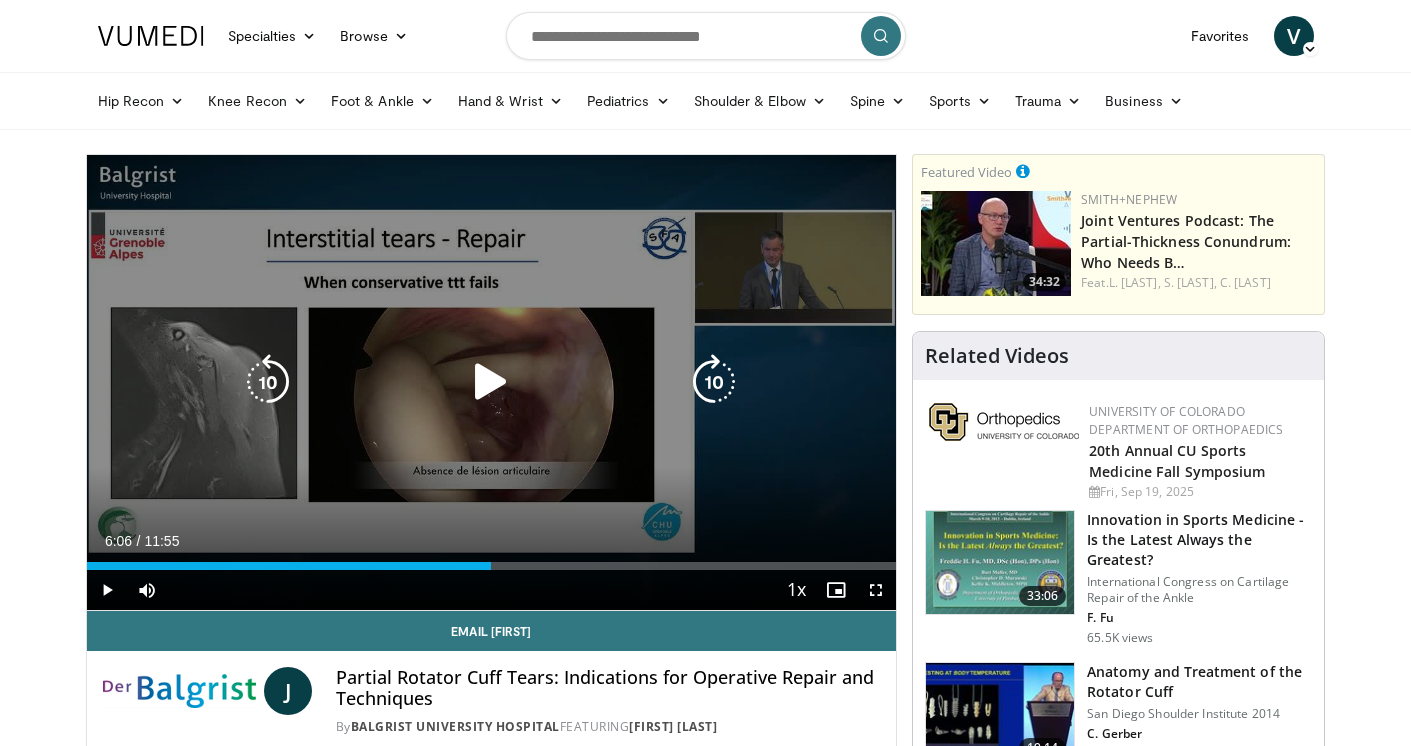 click at bounding box center [491, 382] 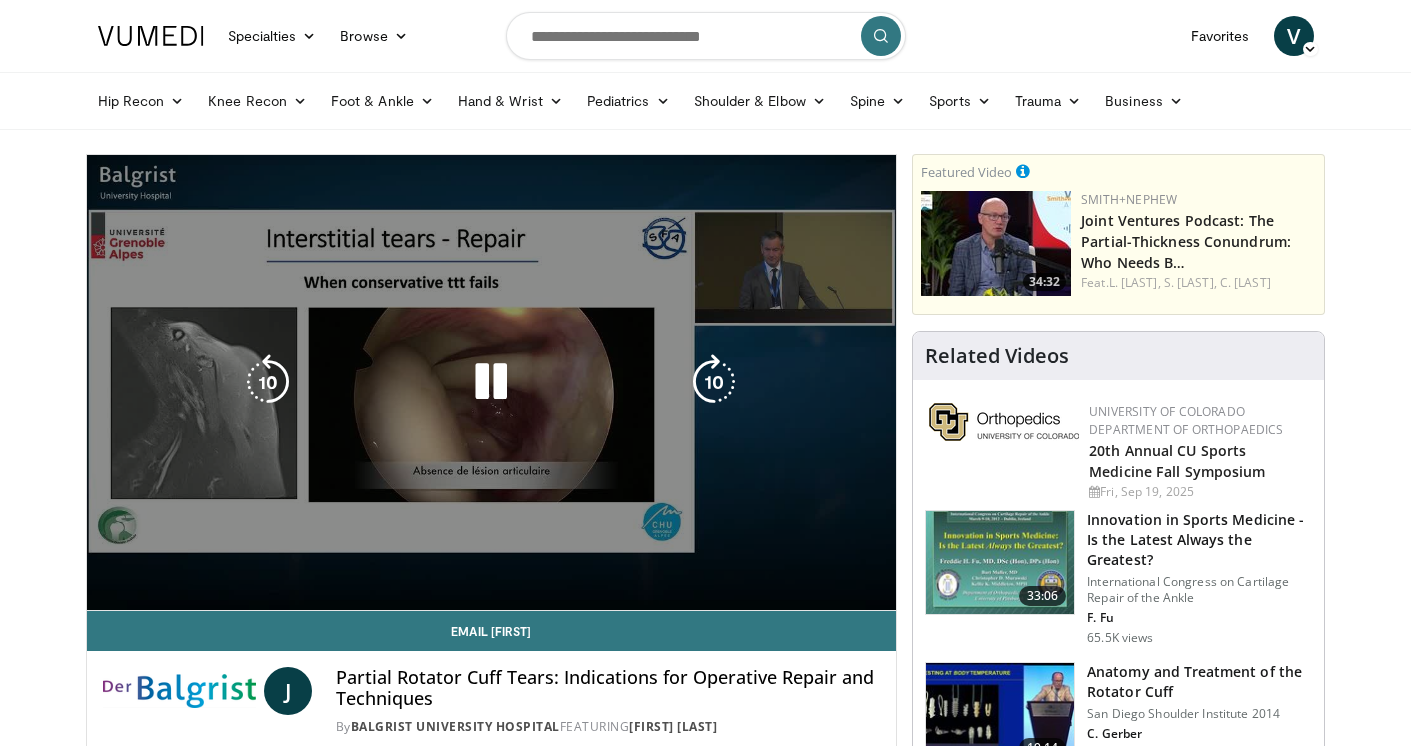 click at bounding box center (491, 382) 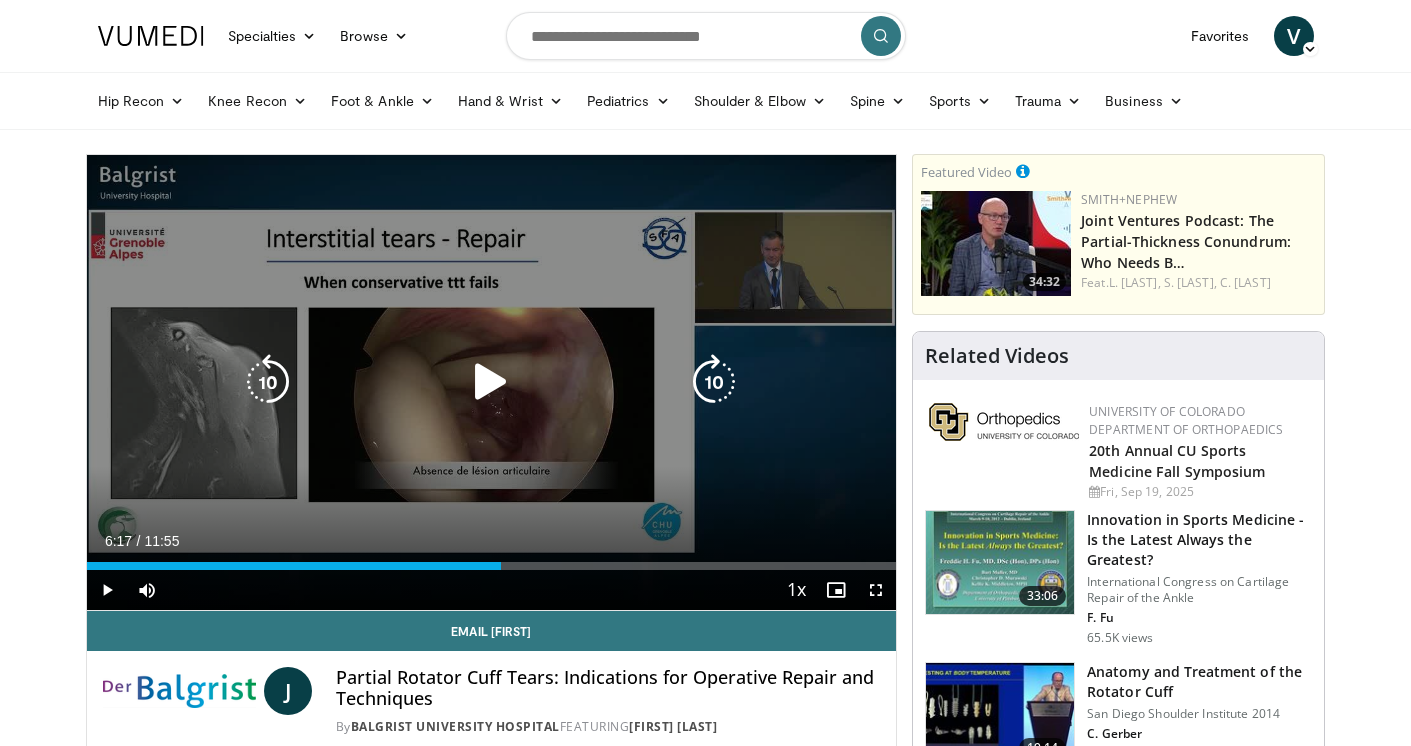 click at bounding box center [491, 382] 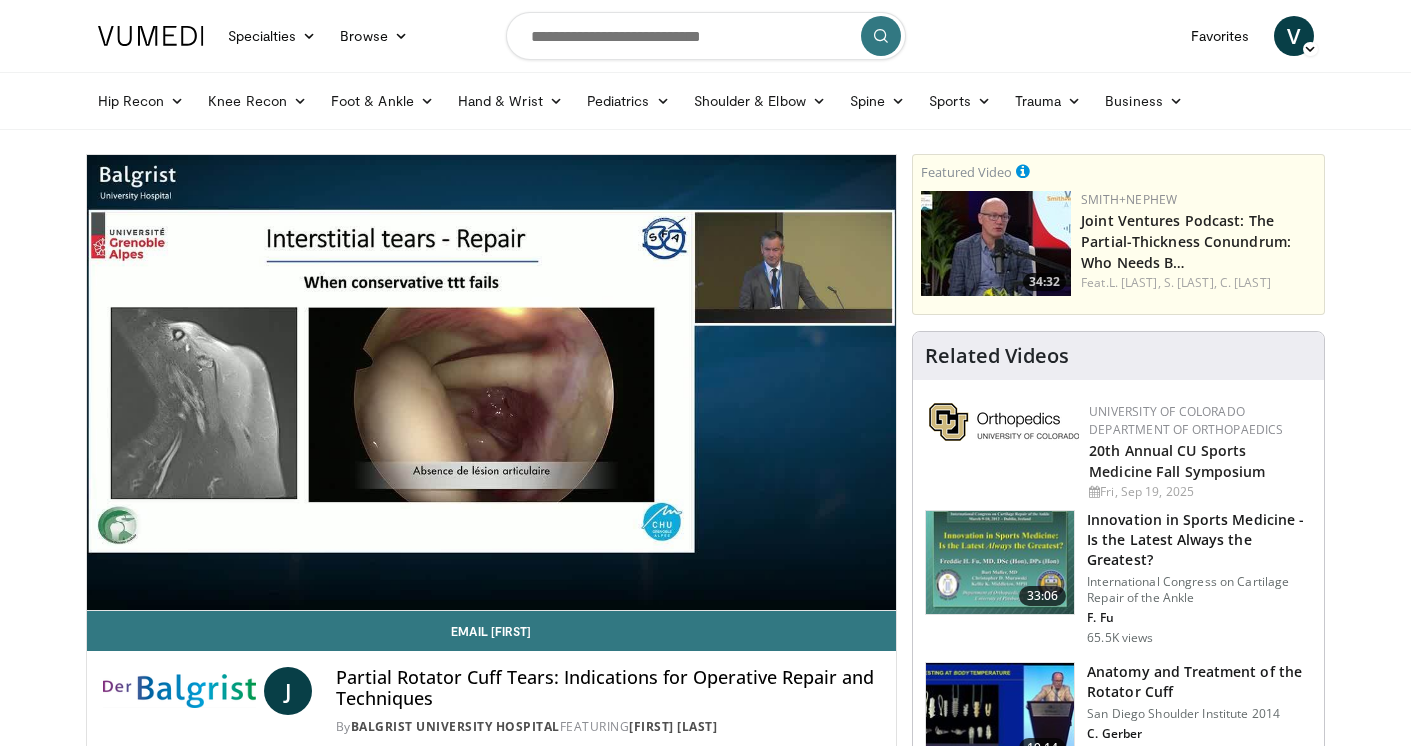 click on "40 seconds
Tap to unmute" at bounding box center [492, 382] 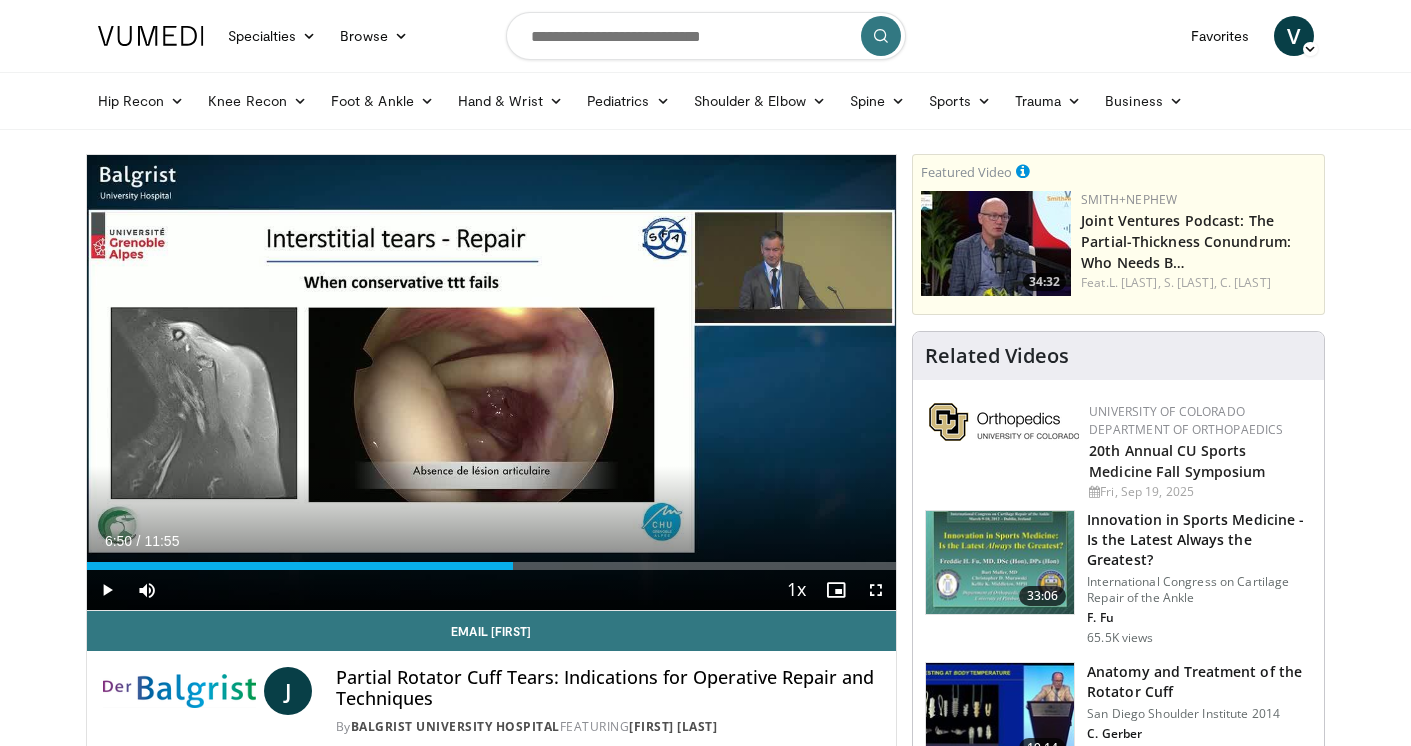 click at bounding box center (107, 590) 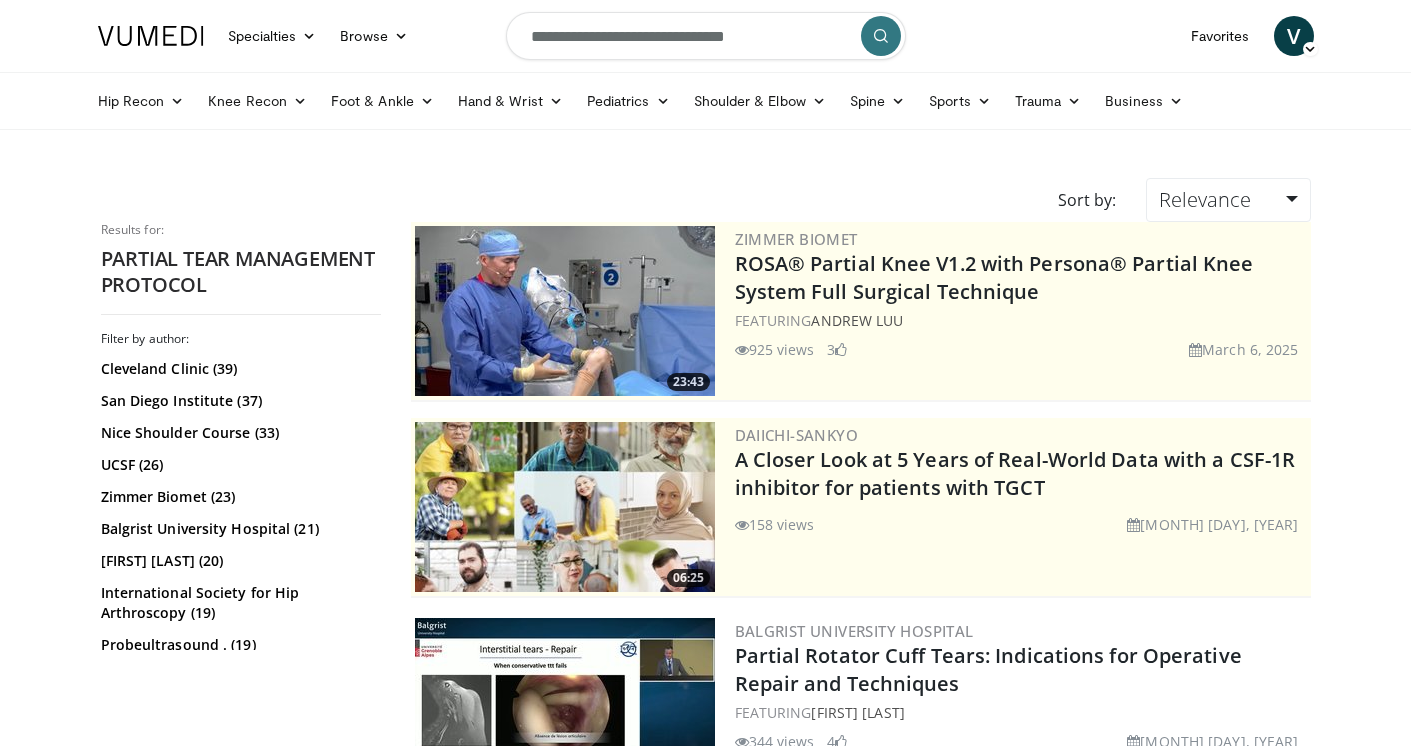 scroll, scrollTop: 120, scrollLeft: 0, axis: vertical 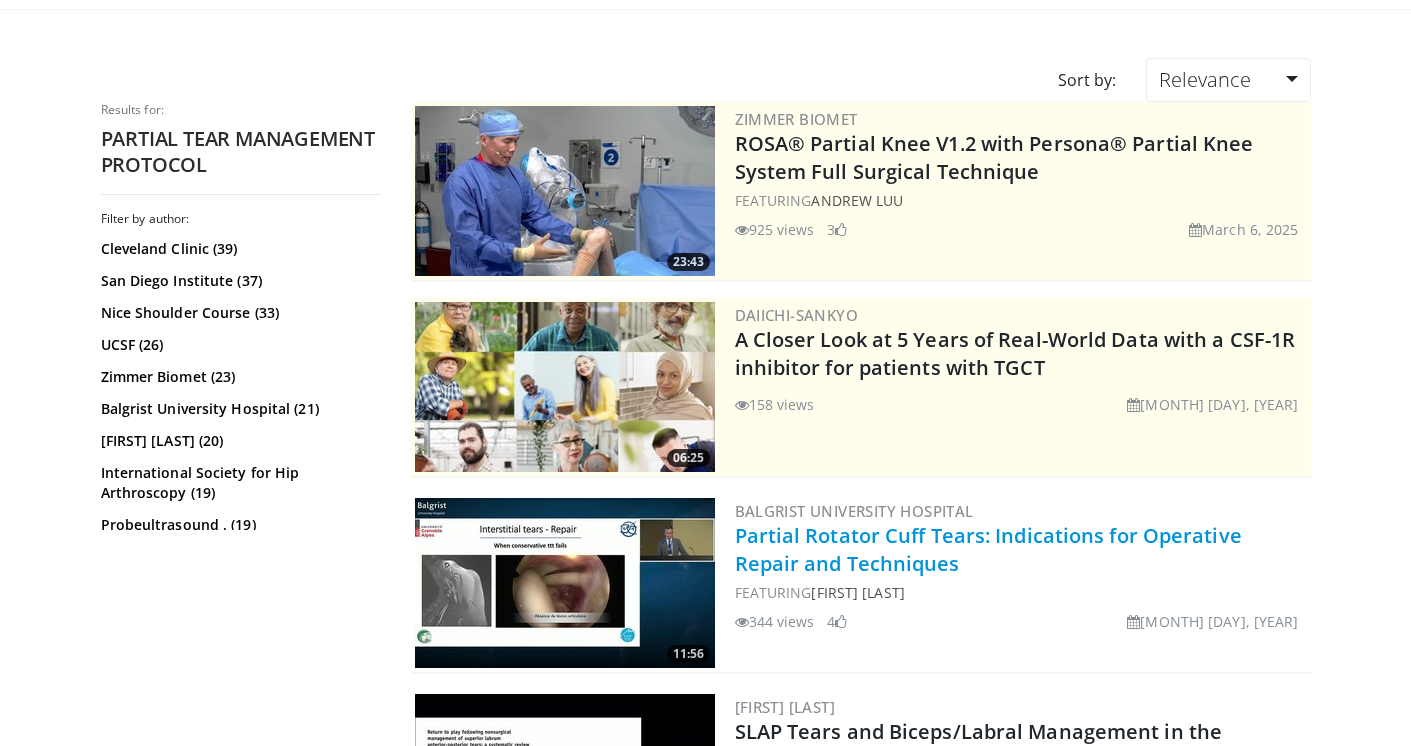 click on "Partial Rotator Cuff Tears: Indications for Operative Repair and Techniques" at bounding box center (988, 549) 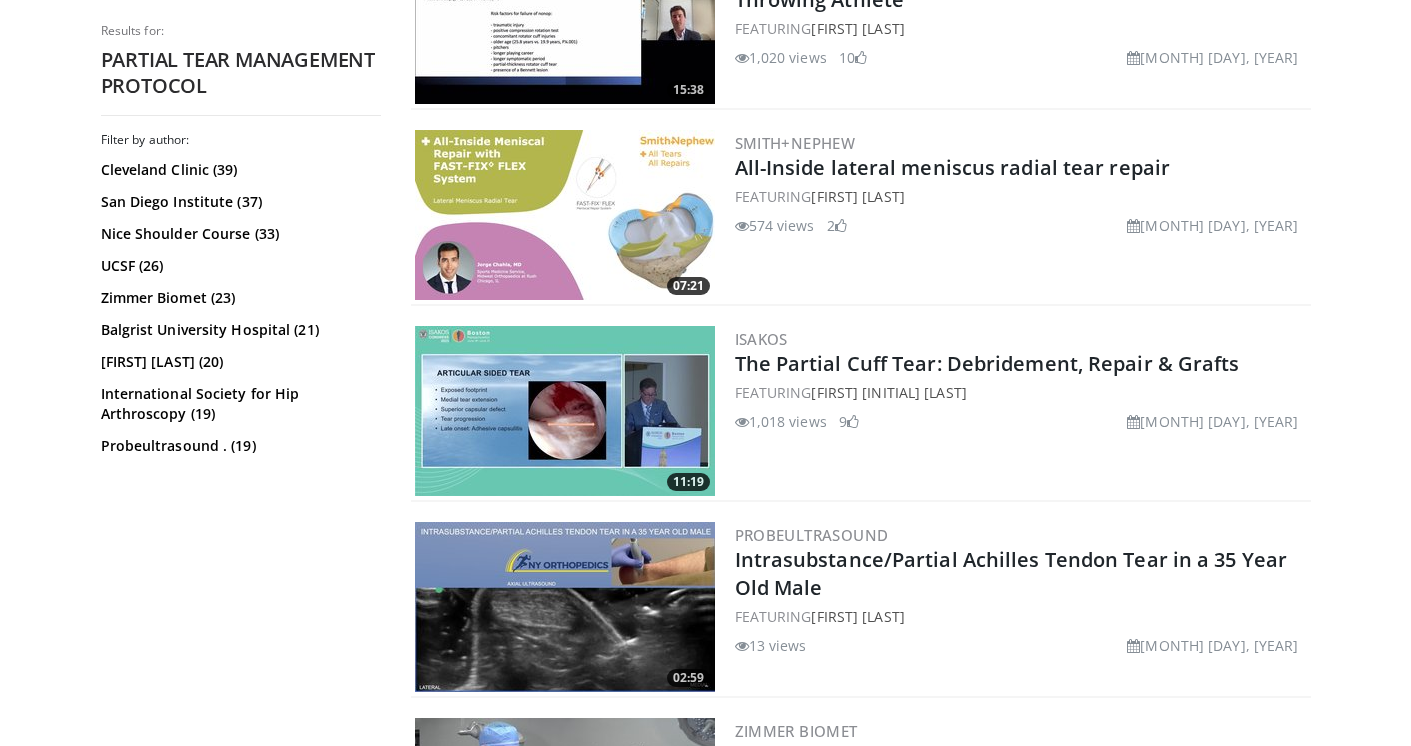 scroll, scrollTop: 920, scrollLeft: 0, axis: vertical 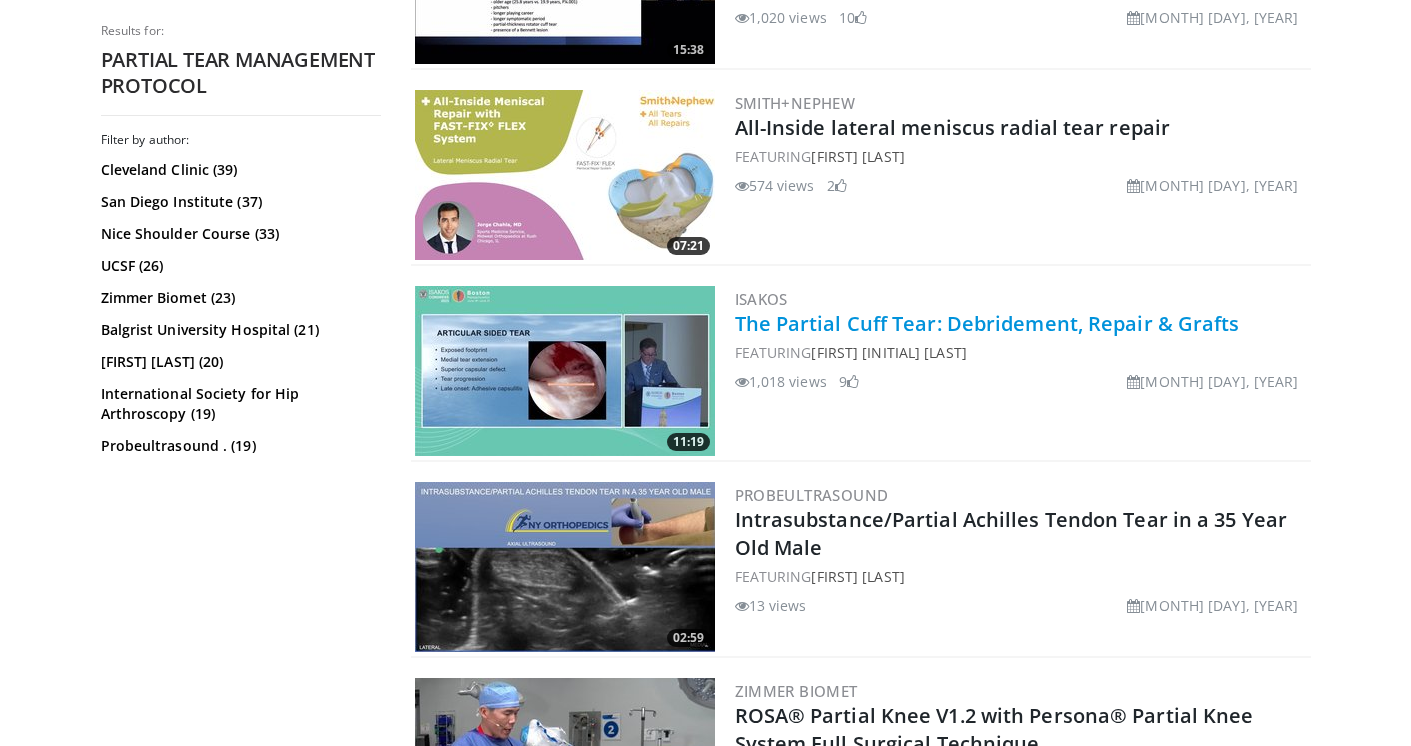 click on "The Partial Cuff Tear: Debridement, Repair & Grafts" at bounding box center [987, 323] 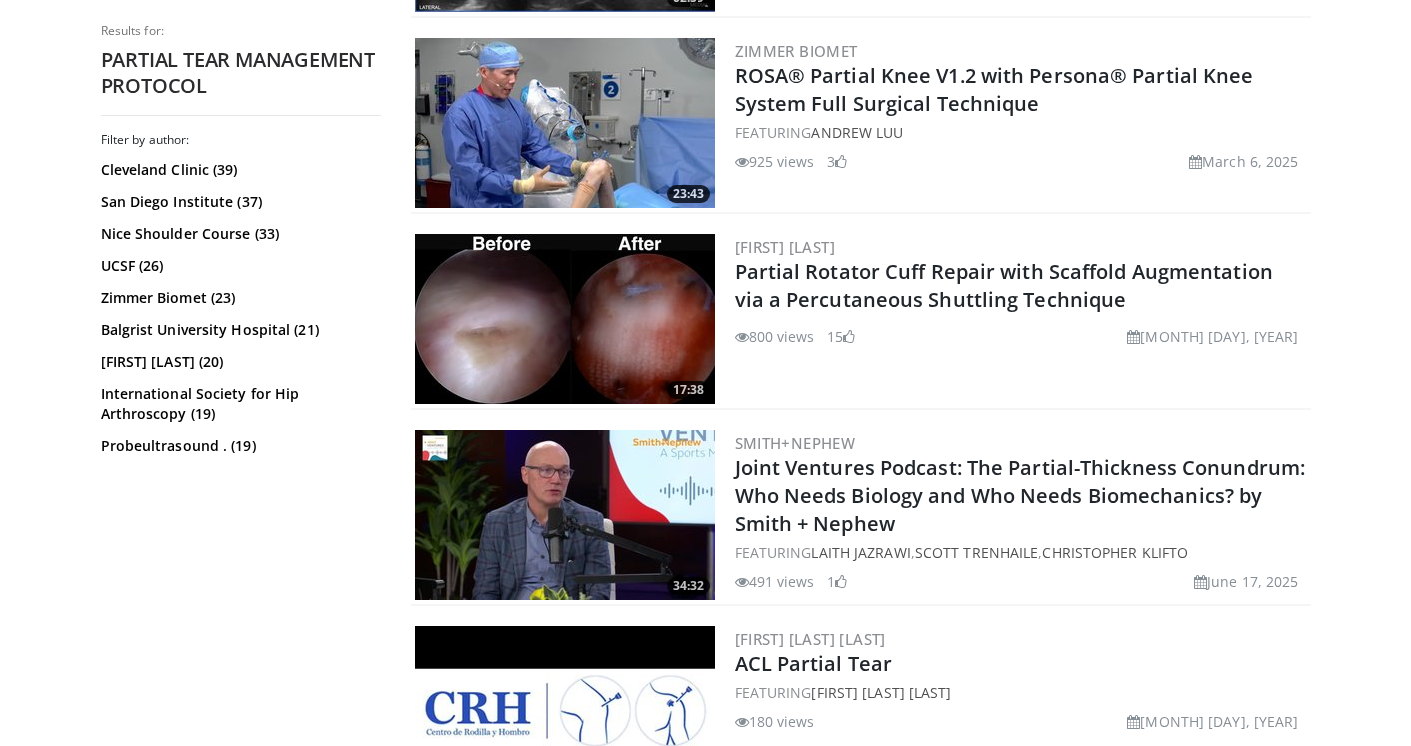 scroll, scrollTop: 1680, scrollLeft: 0, axis: vertical 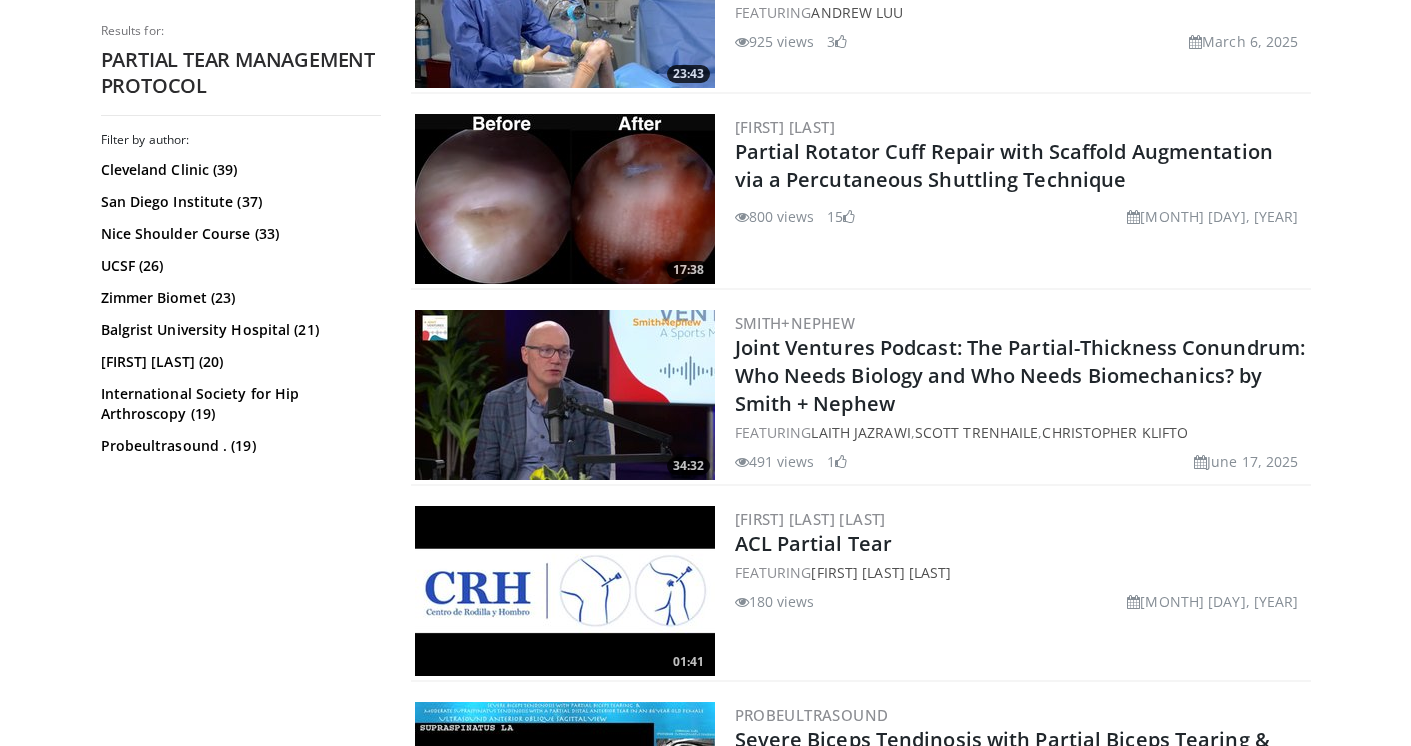 click on "Partial Rotator Cuff Repair with Scaffold Augmentation via a Percutaneous Shuttling Technique" at bounding box center (1021, 166) 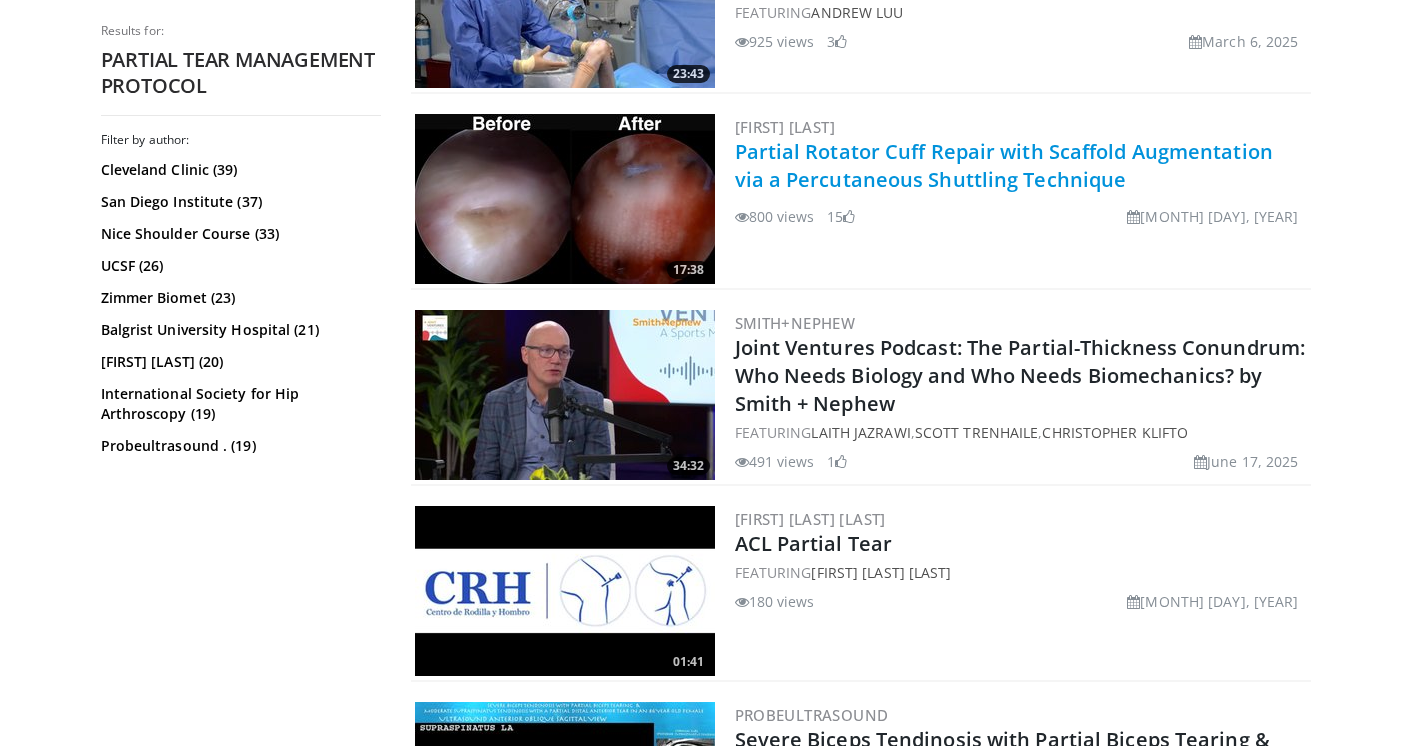 click on "Partial Rotator Cuff Repair with Scaffold Augmentation via a Percutaneous Shuttling Technique" at bounding box center [1004, 165] 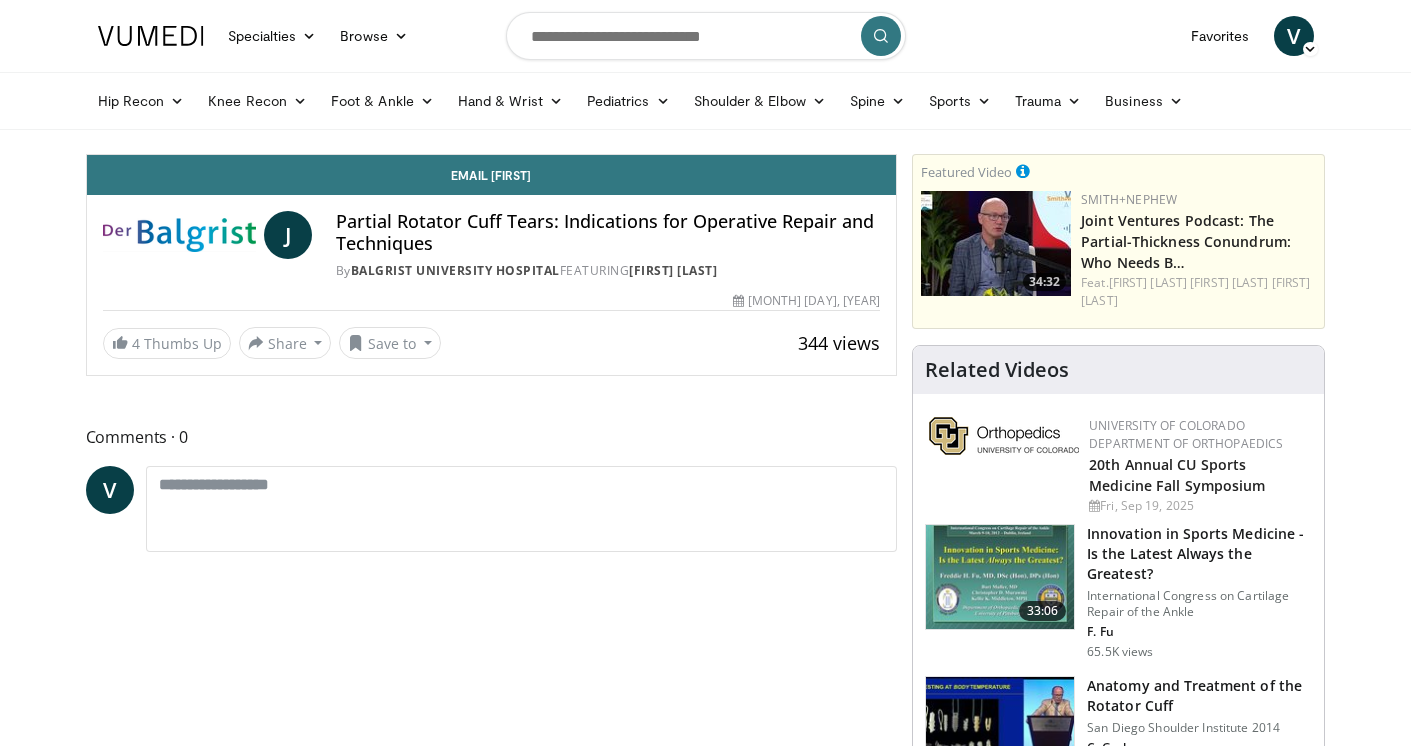 scroll, scrollTop: 0, scrollLeft: 0, axis: both 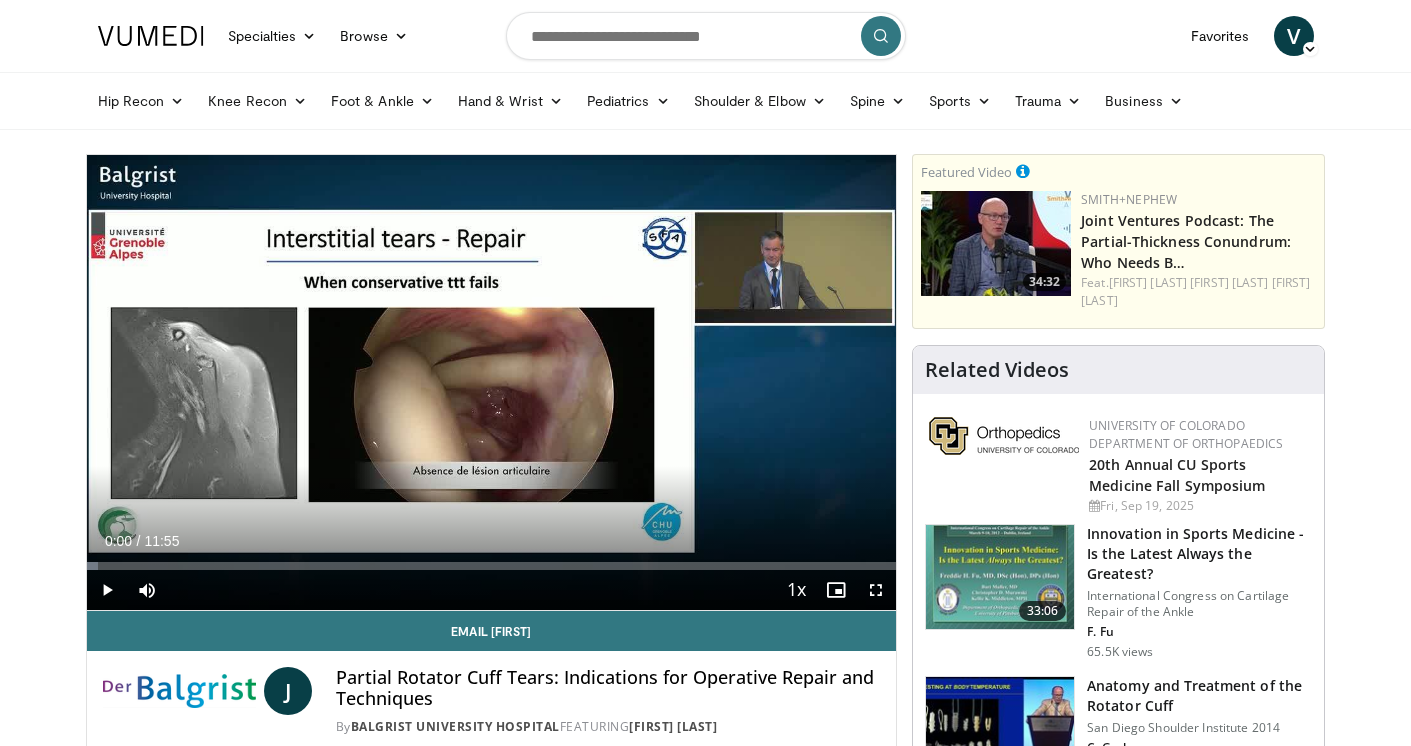 click at bounding box center [107, 590] 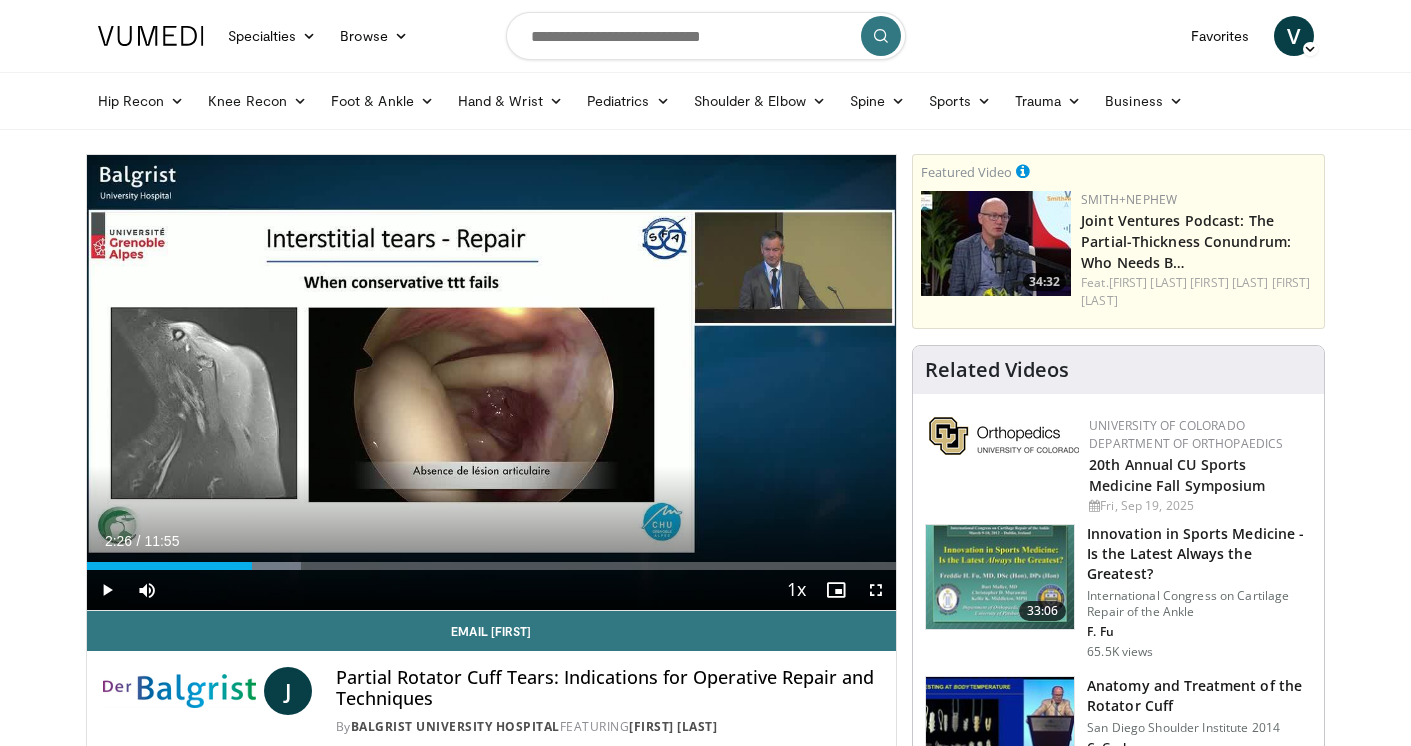 drag, startPoint x: 94, startPoint y: 566, endPoint x: 250, endPoint y: 570, distance: 156.05127 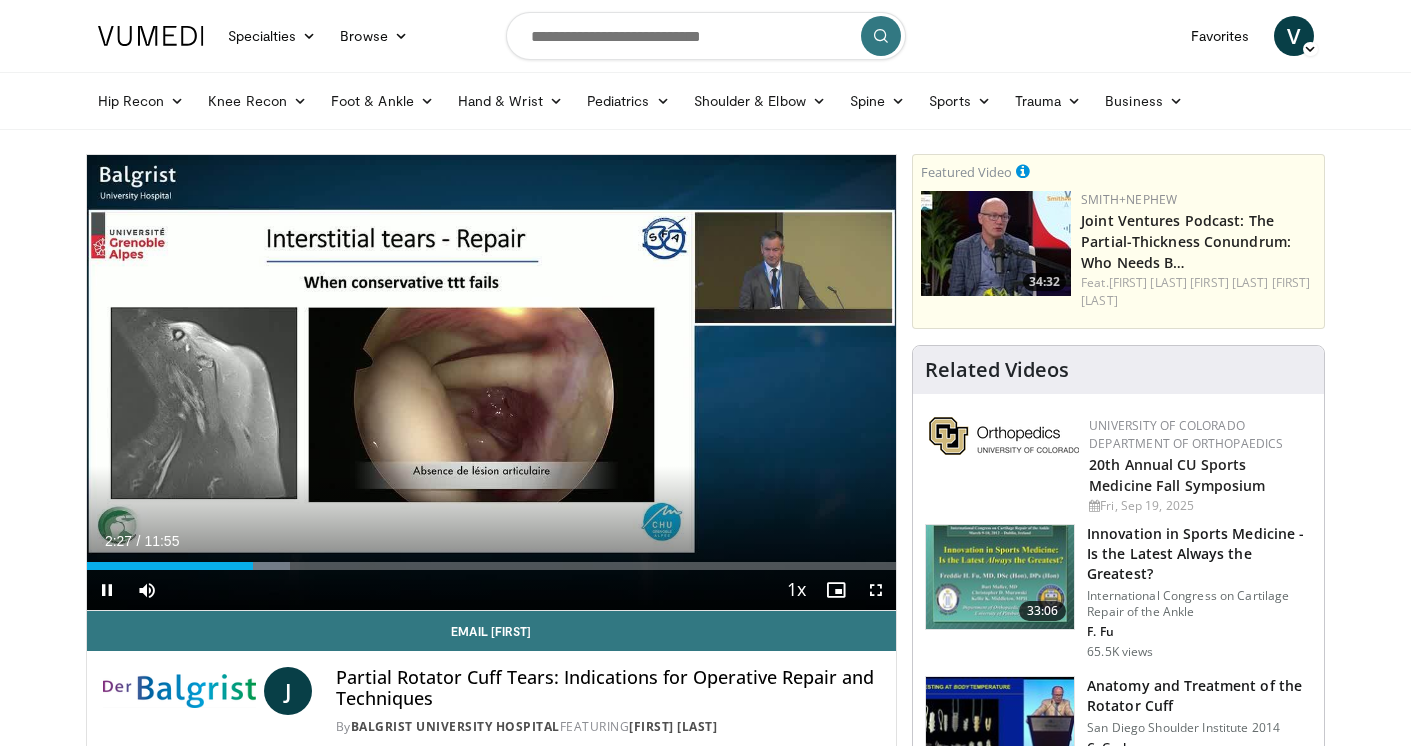 drag, startPoint x: 254, startPoint y: 570, endPoint x: 275, endPoint y: 572, distance: 21.095022 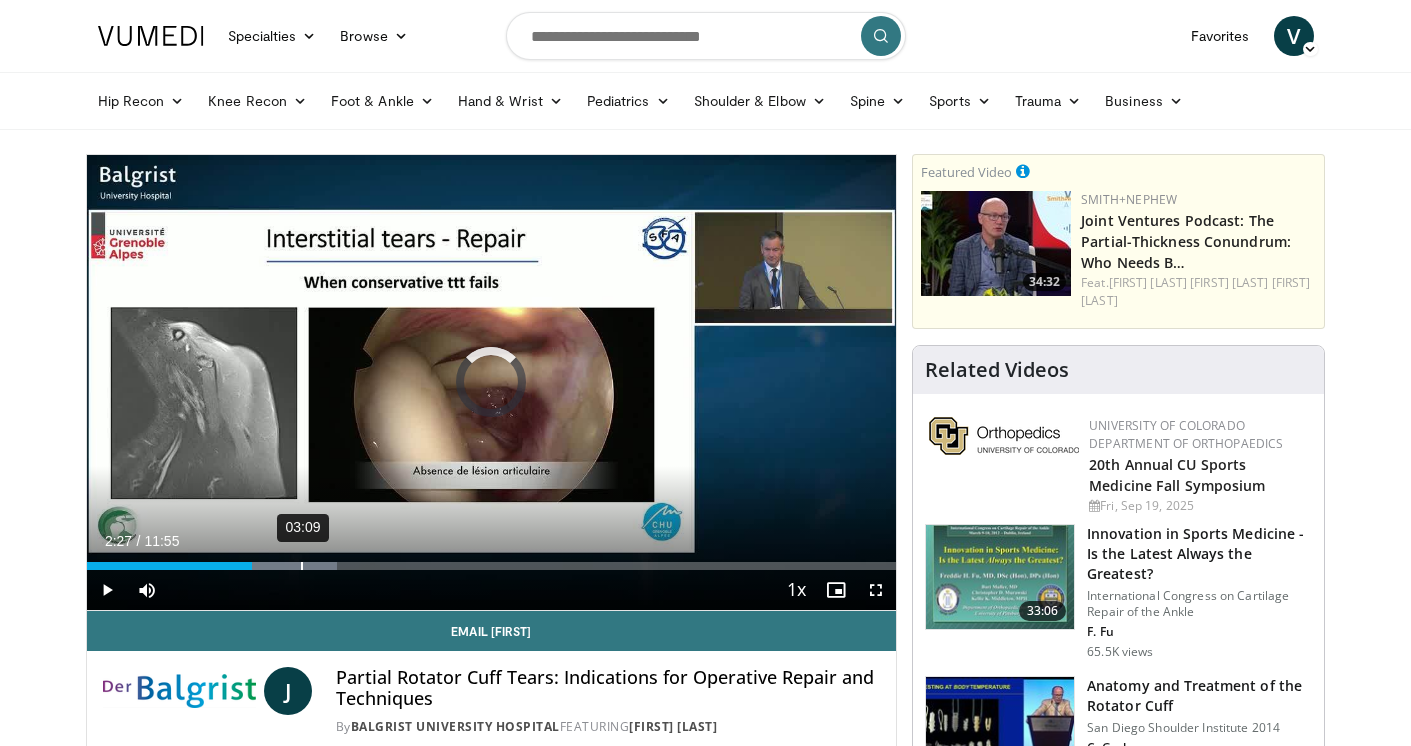 drag, startPoint x: 252, startPoint y: 567, endPoint x: 300, endPoint y: 568, distance: 48.010414 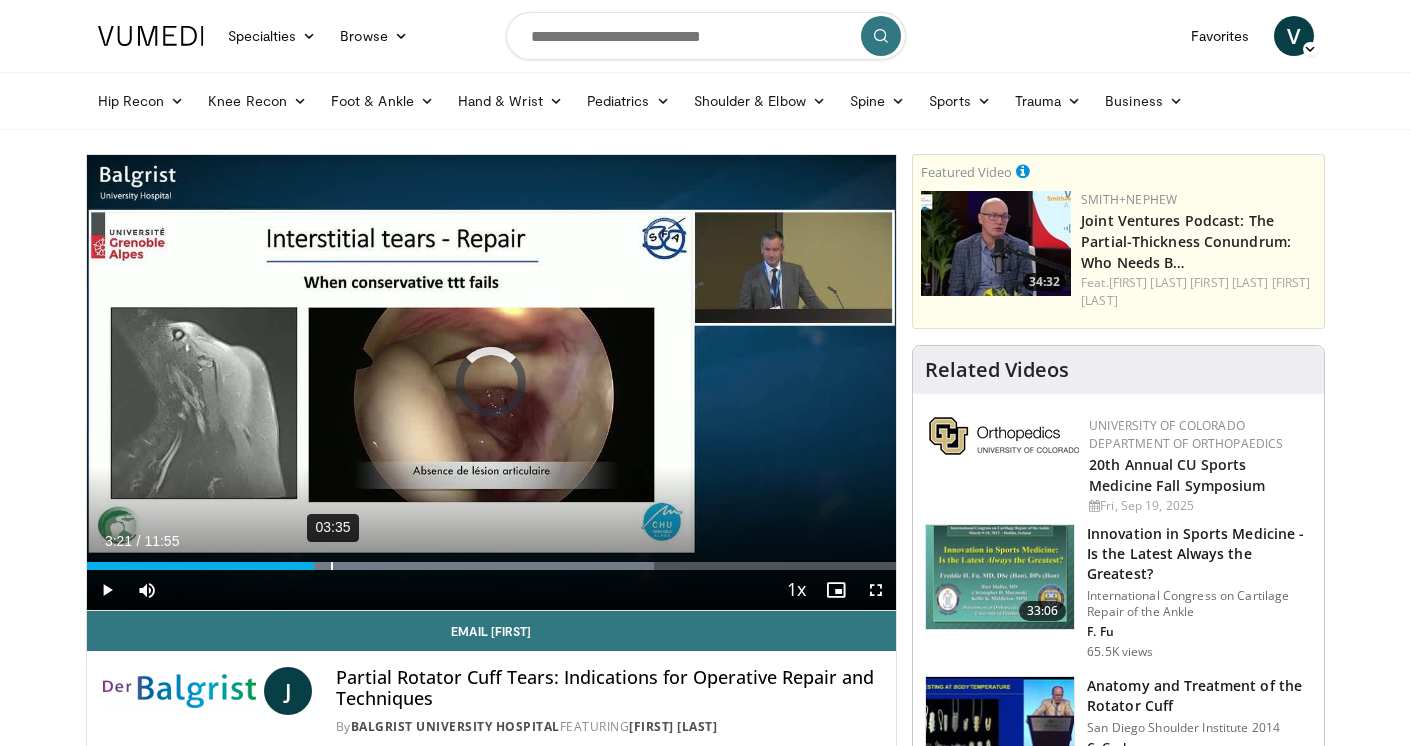 drag, startPoint x: 312, startPoint y: 565, endPoint x: 337, endPoint y: 567, distance: 25.079872 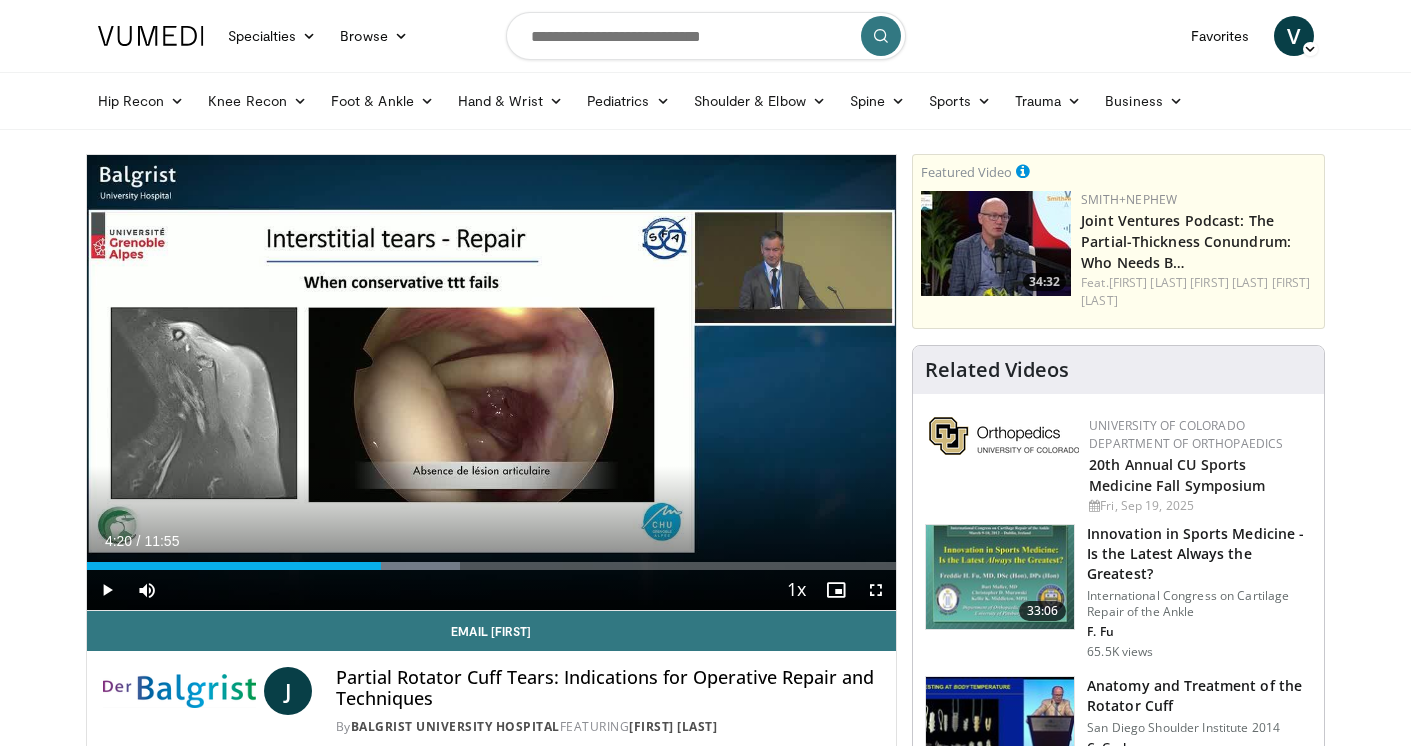 drag, startPoint x: 344, startPoint y: 569, endPoint x: 378, endPoint y: 578, distance: 35.17101 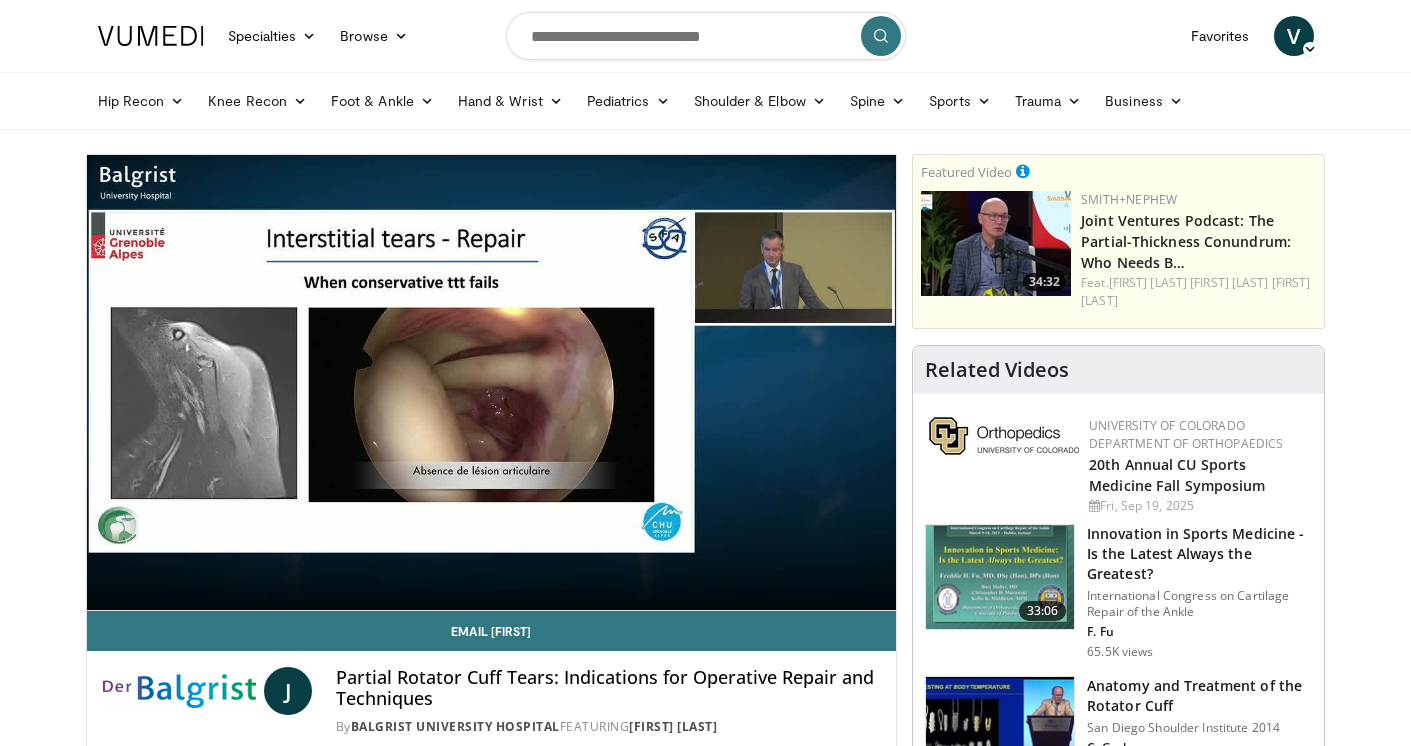 click on "10 seconds
Tap to unmute" at bounding box center [492, 382] 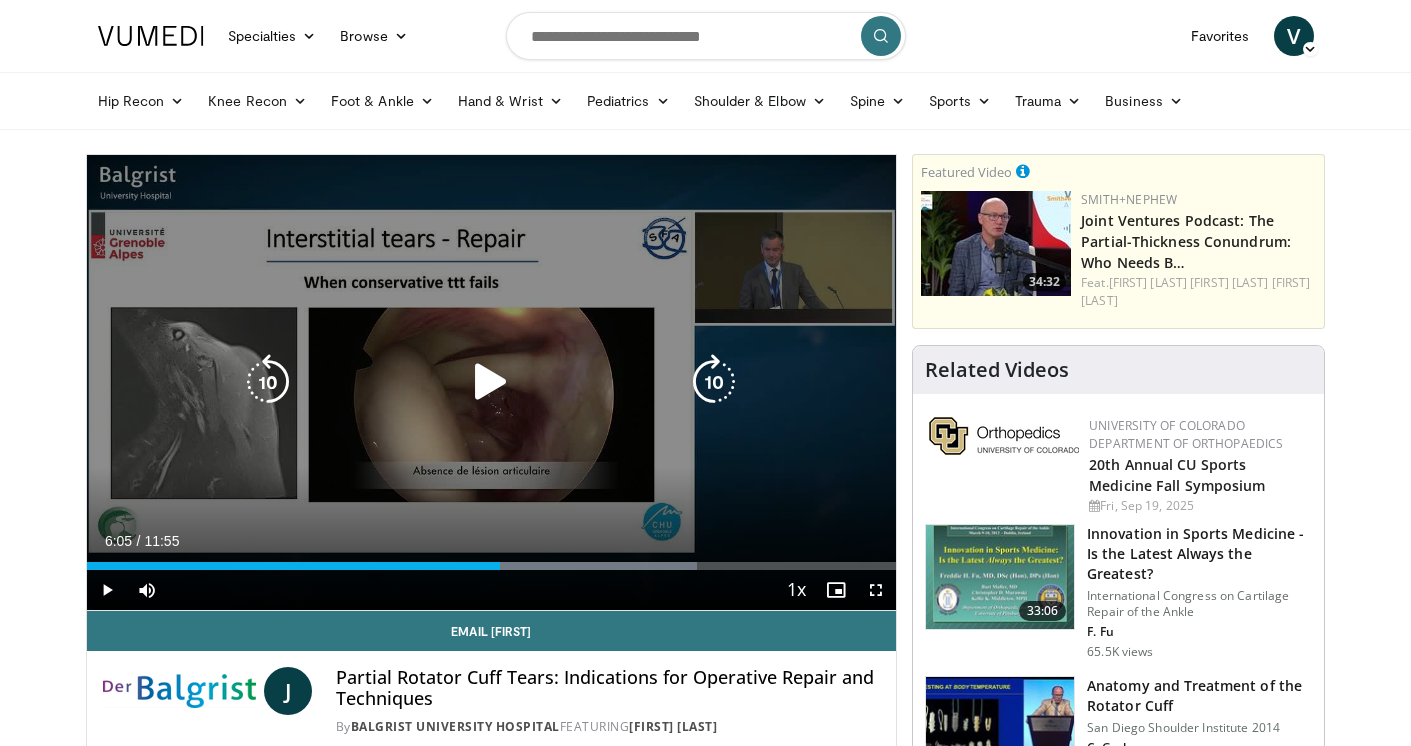 click on "10 seconds
Tap to unmute" at bounding box center (492, 382) 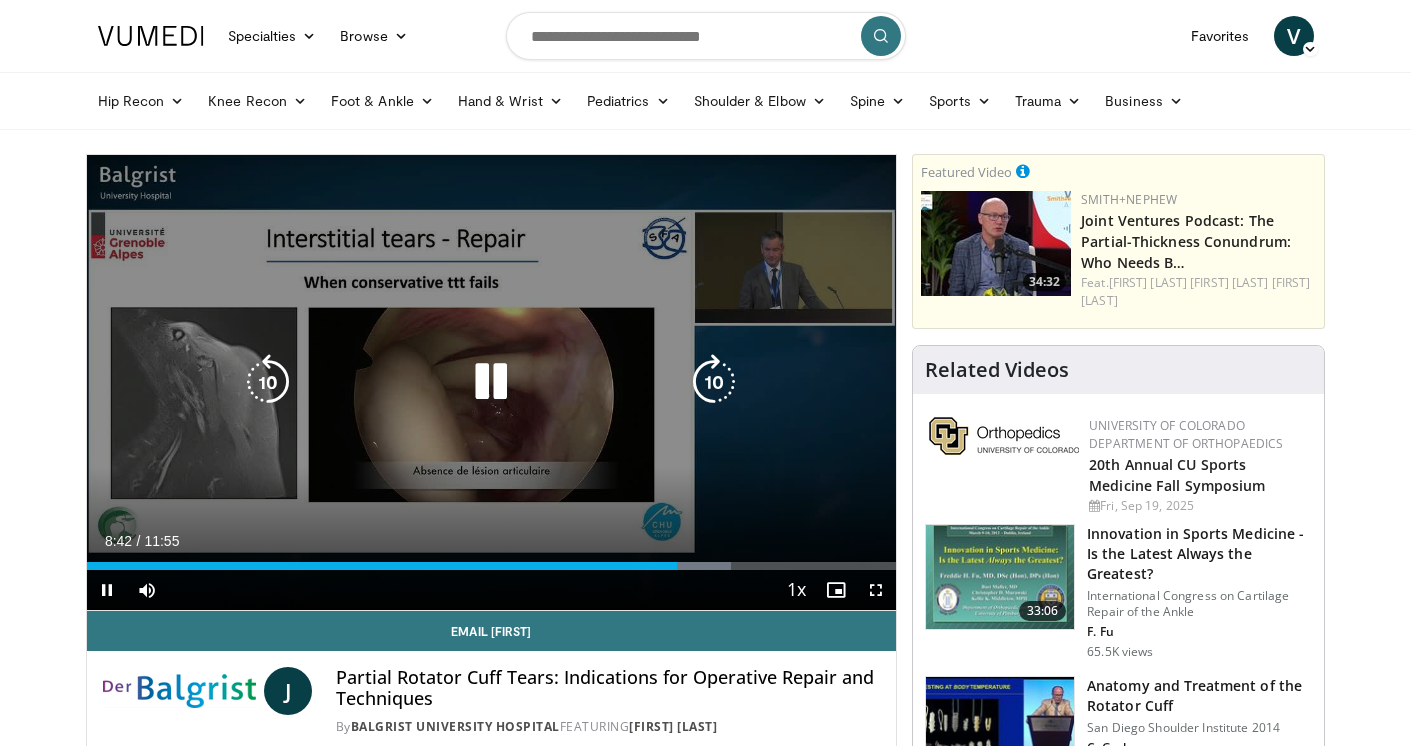 click on "10 seconds
Tap to unmute" at bounding box center [492, 382] 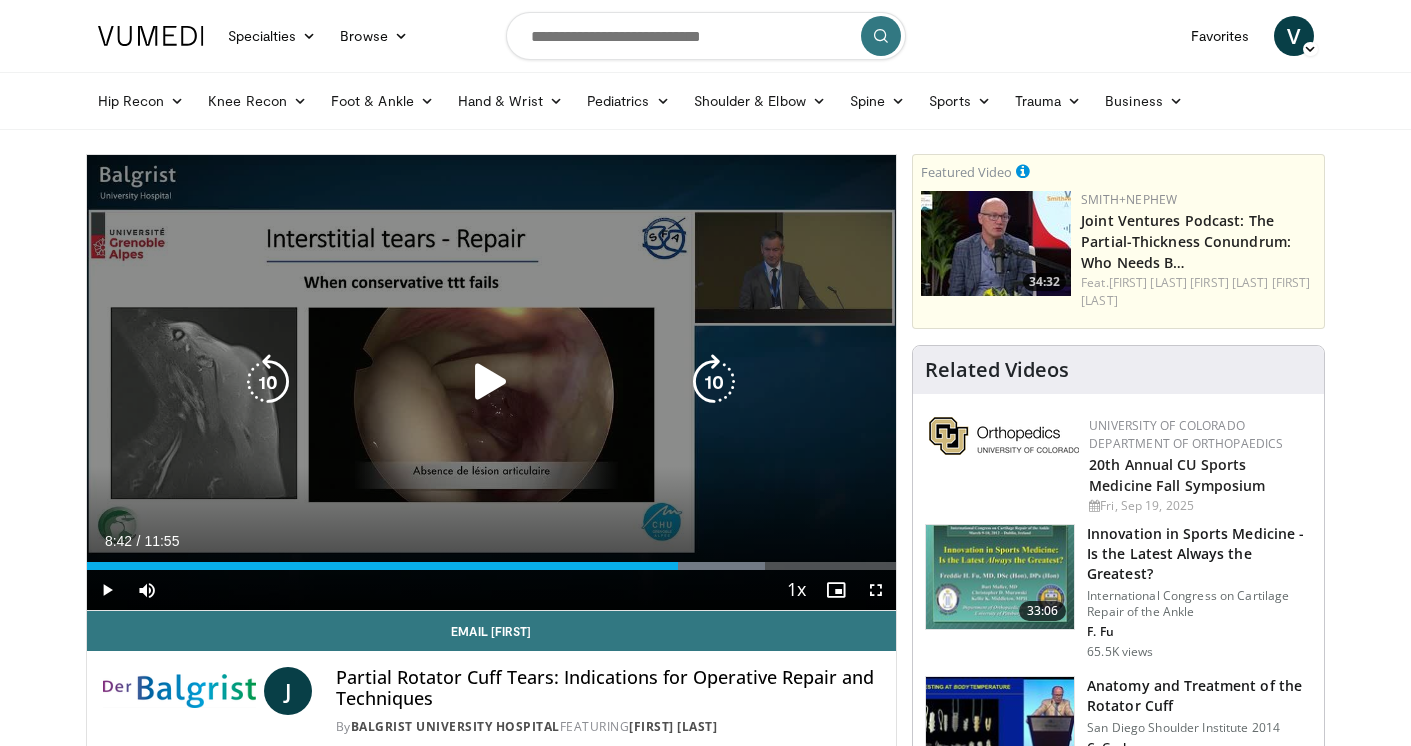 click at bounding box center (491, 382) 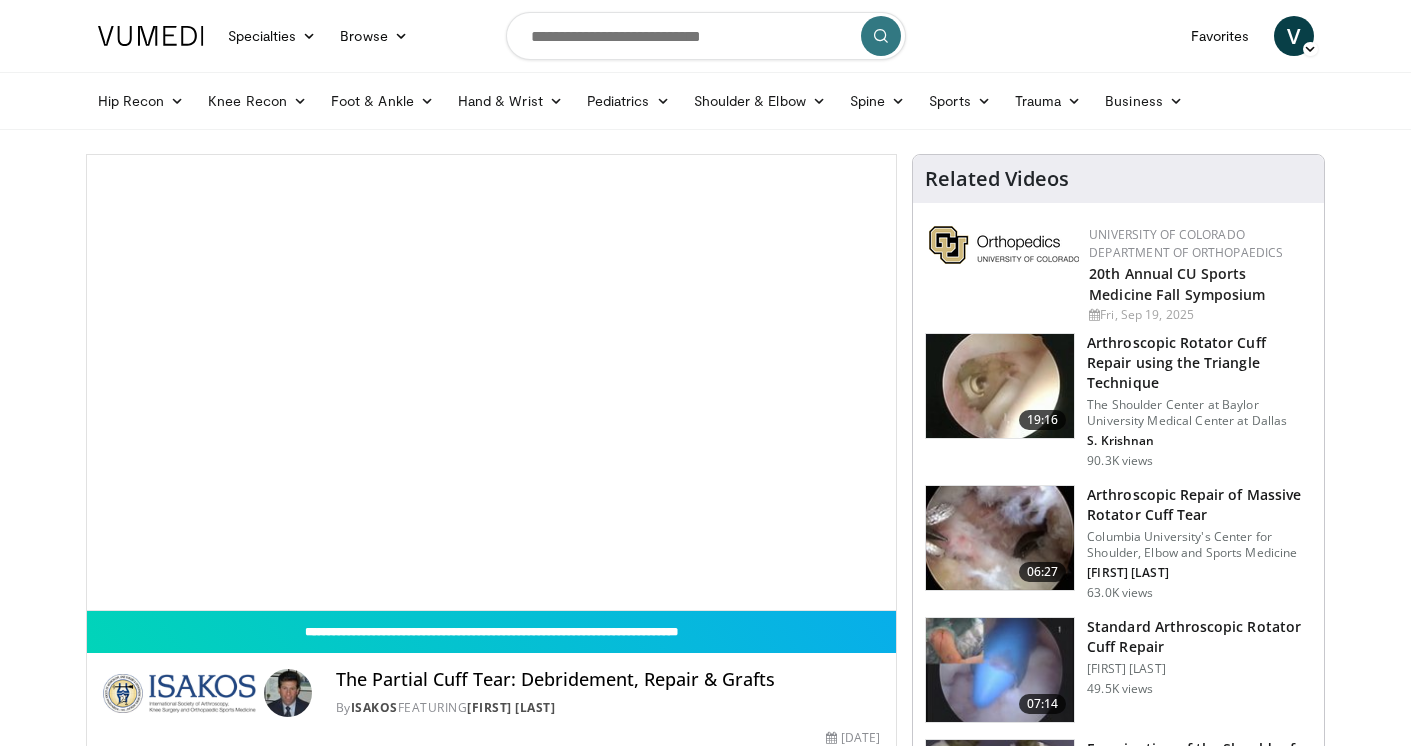 scroll, scrollTop: 0, scrollLeft: 0, axis: both 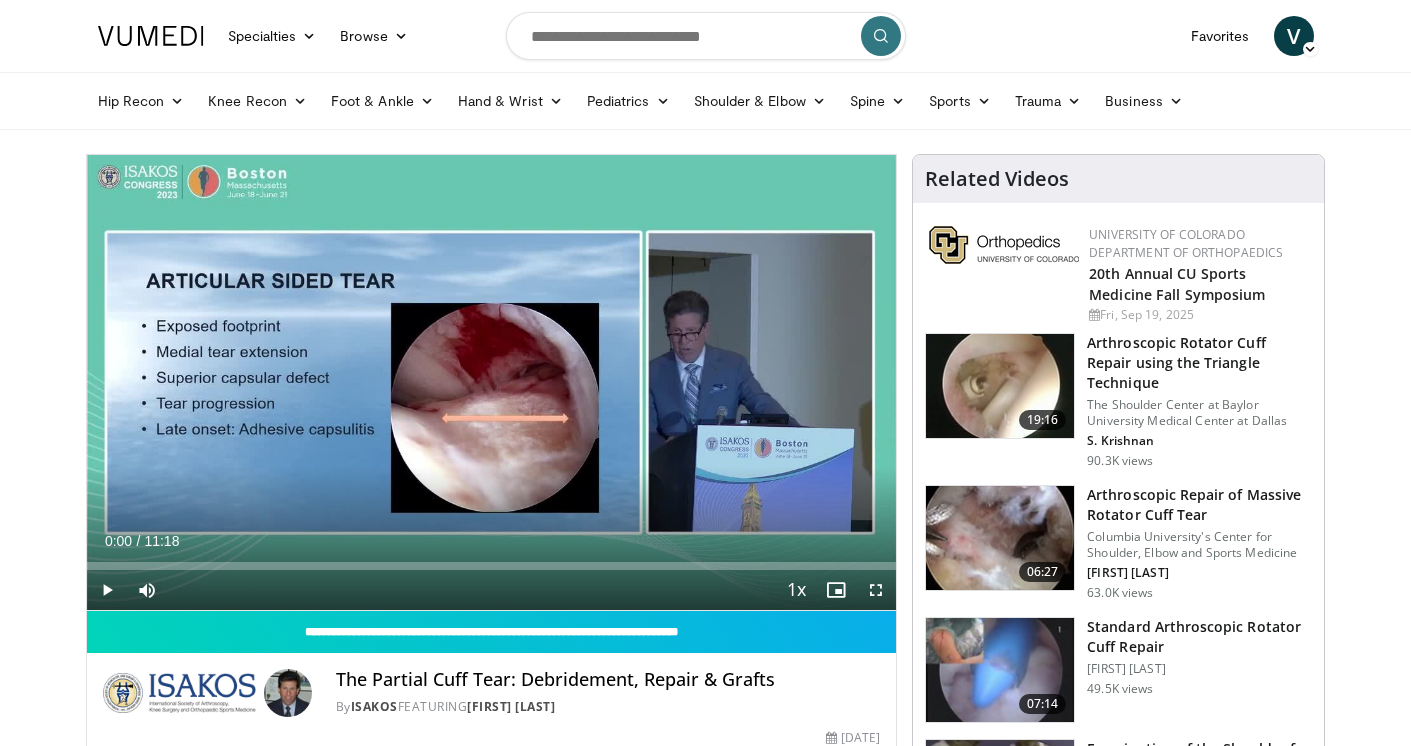 click at bounding box center (107, 590) 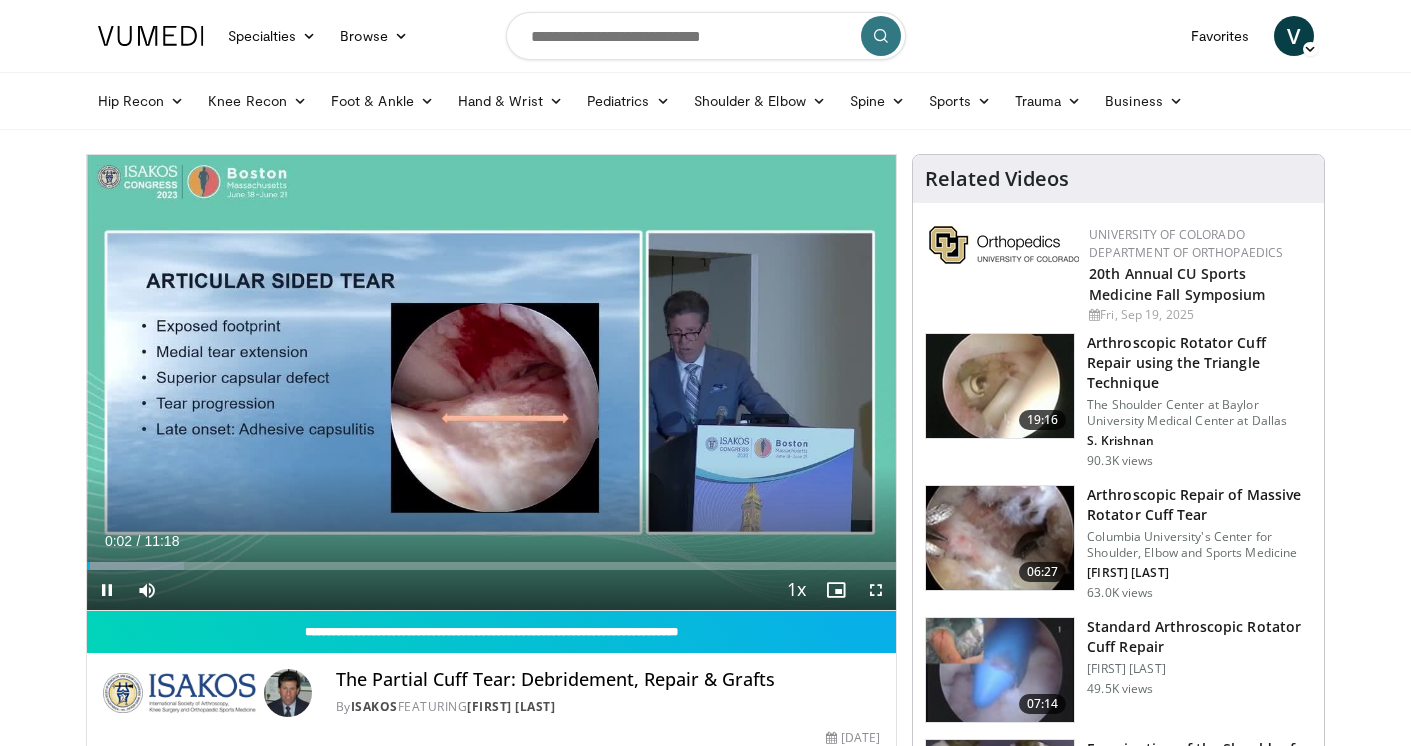 click at bounding box center (876, 590) 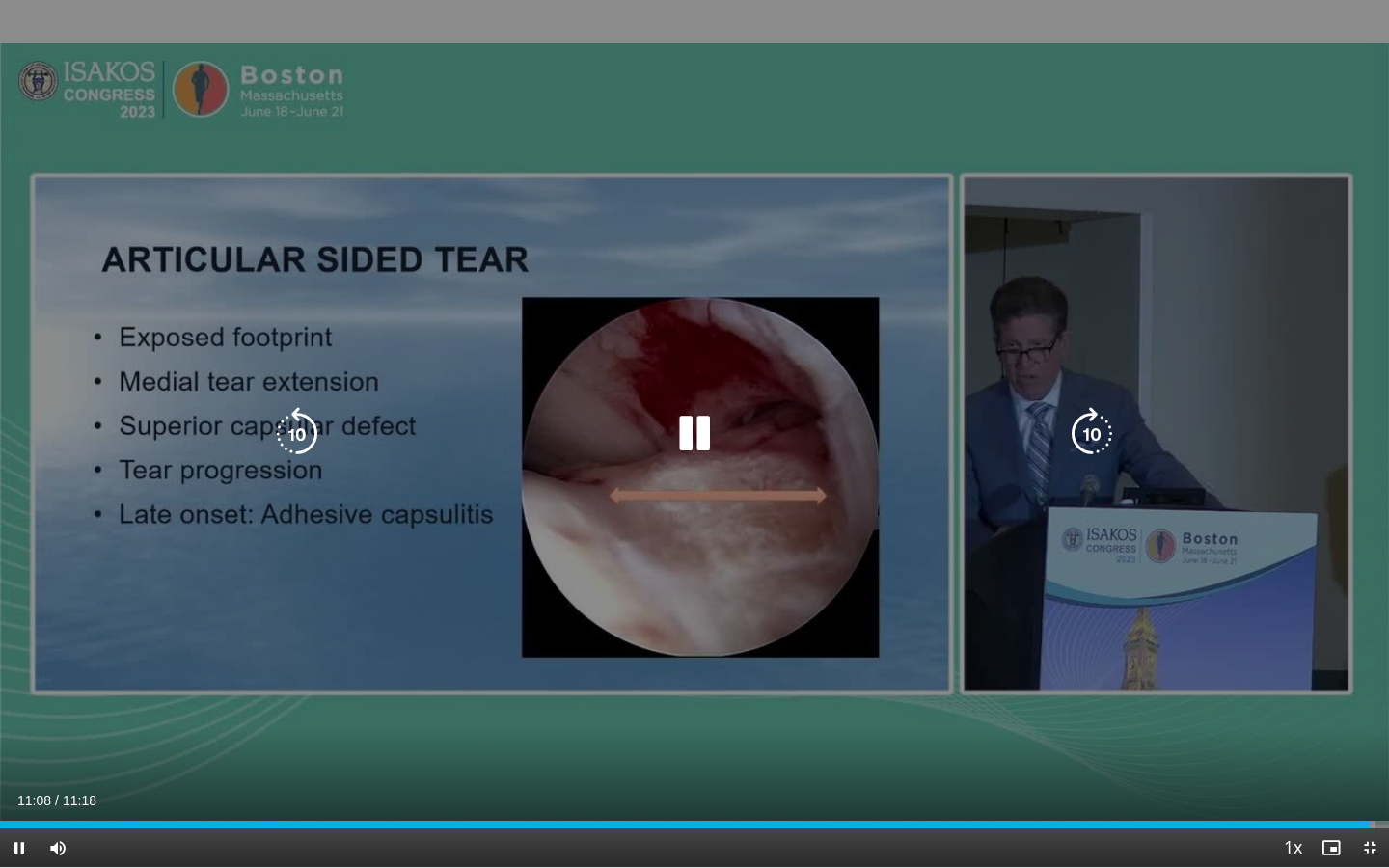click on "10 seconds
Tap to unmute" at bounding box center (694, 433) 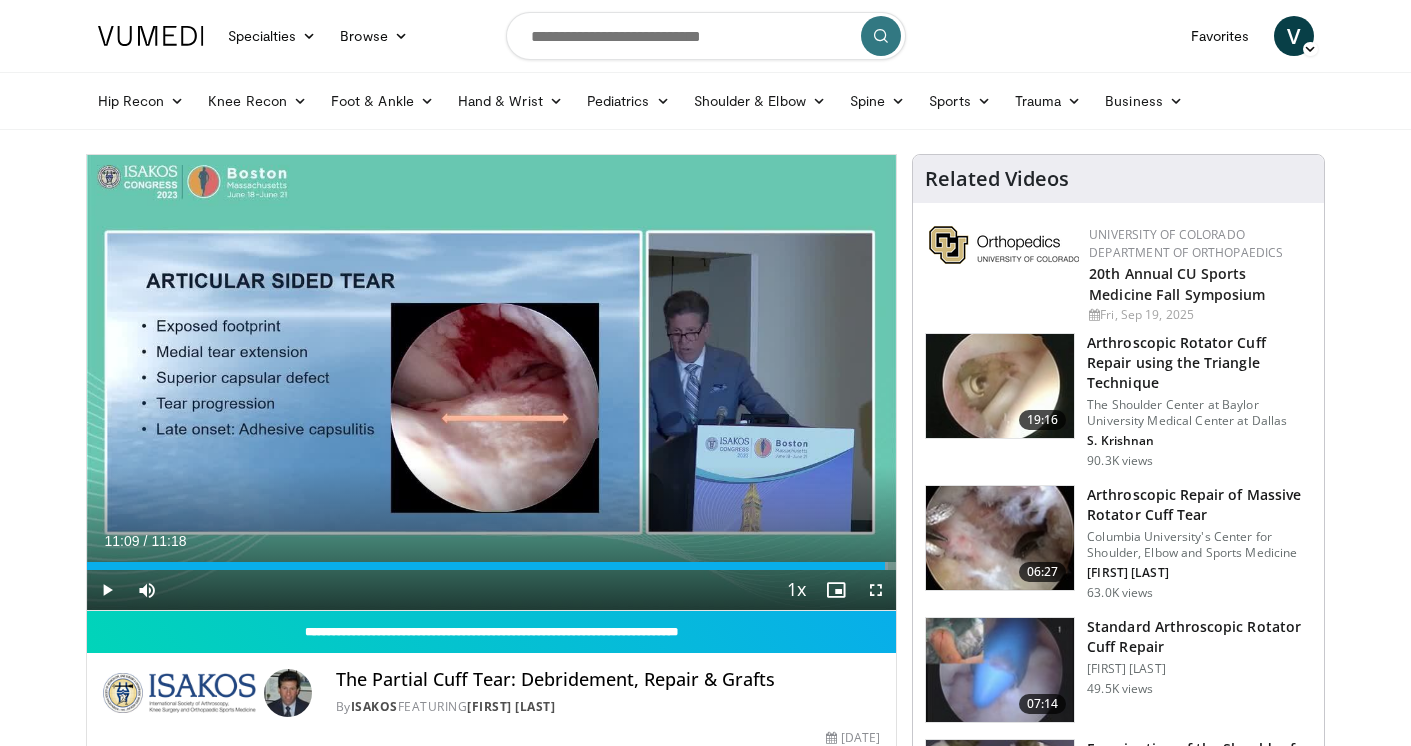 click on "Specialties
Adult & Family Medicine
Allergy, Asthma, Immunology
Anesthesiology
Cardiology
Dental
Dermatology
Endocrinology
Gastroenterology & Hepatology
General Surgery
Hematology & Oncology
Infectious Disease
Nephrology
Neurology
Neurosurgery
Obstetrics & Gynecology
Ophthalmology
Oral Maxillofacial
Orthopaedics
Otolaryngology
Pediatrics
Plastic Surgery
Podiatry
Psychiatry
Pulmonology
Radiation Oncology
Radiology
Rheumatology
Urology" at bounding box center (705, 1601) 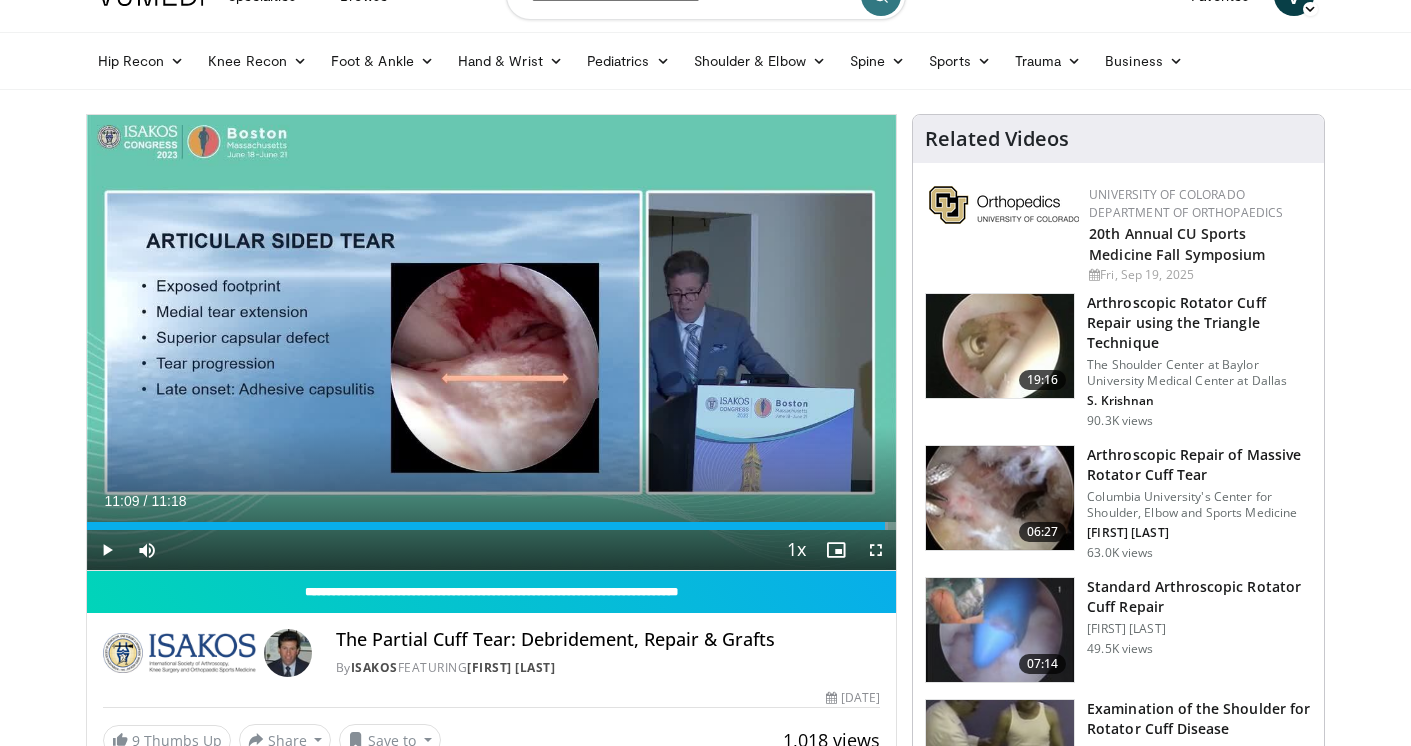 scroll, scrollTop: 0, scrollLeft: 0, axis: both 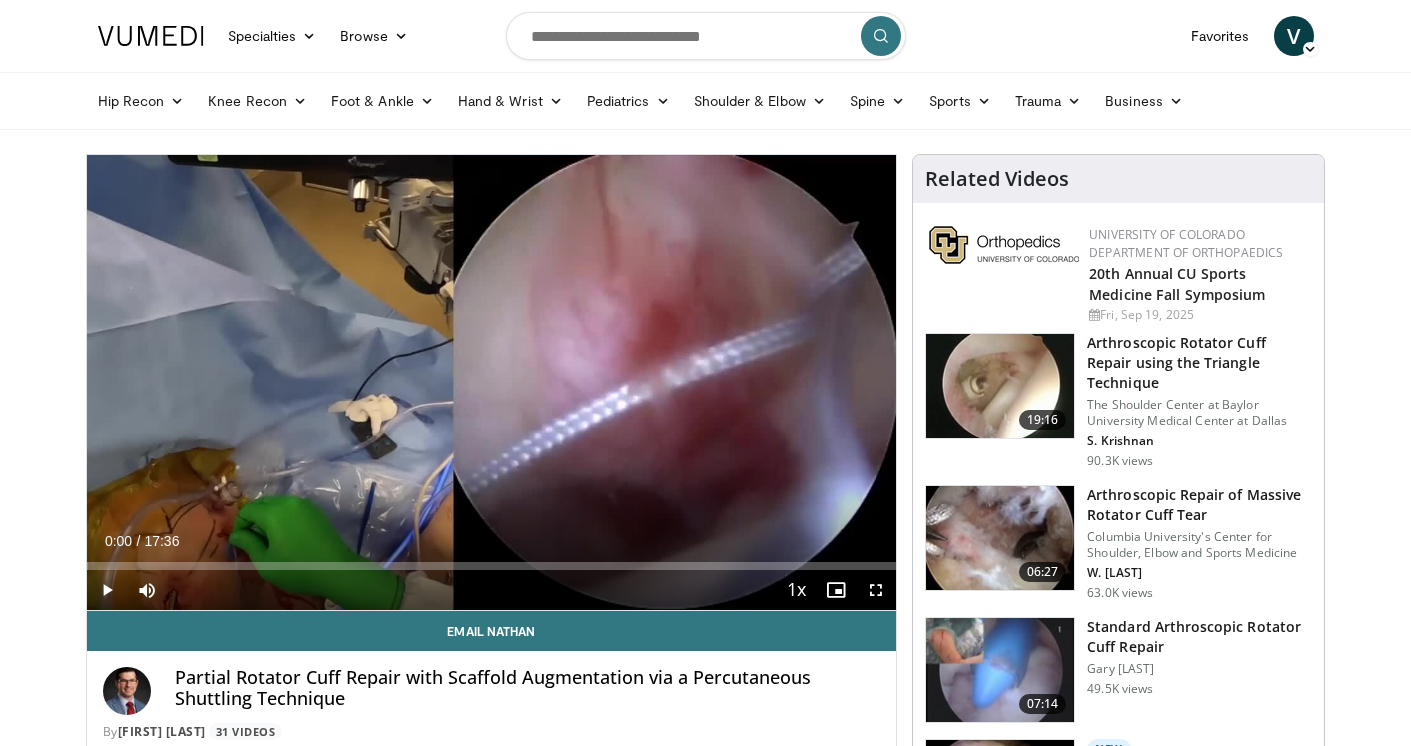 click at bounding box center (107, 590) 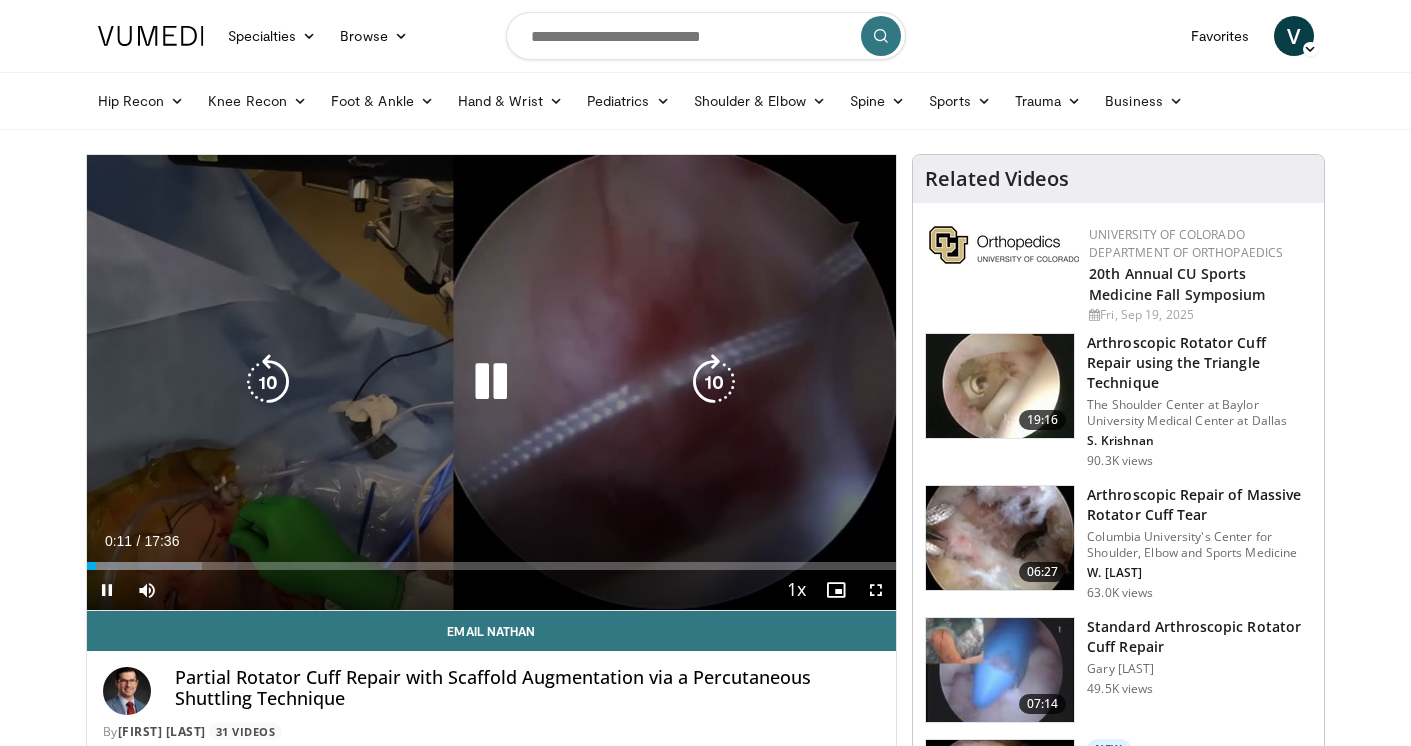 click on "10 seconds
Tap to unmute" at bounding box center (492, 382) 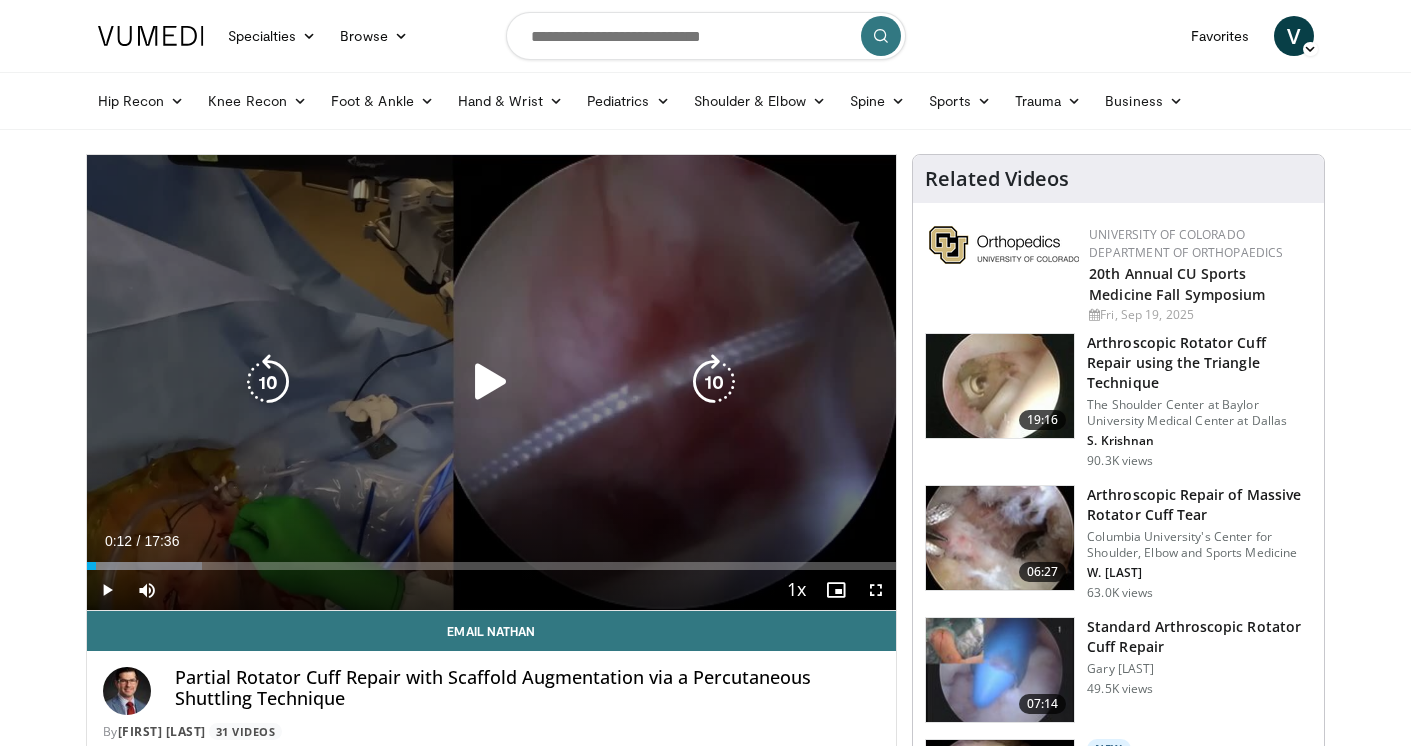 click on "10 seconds
Tap to unmute" at bounding box center [492, 382] 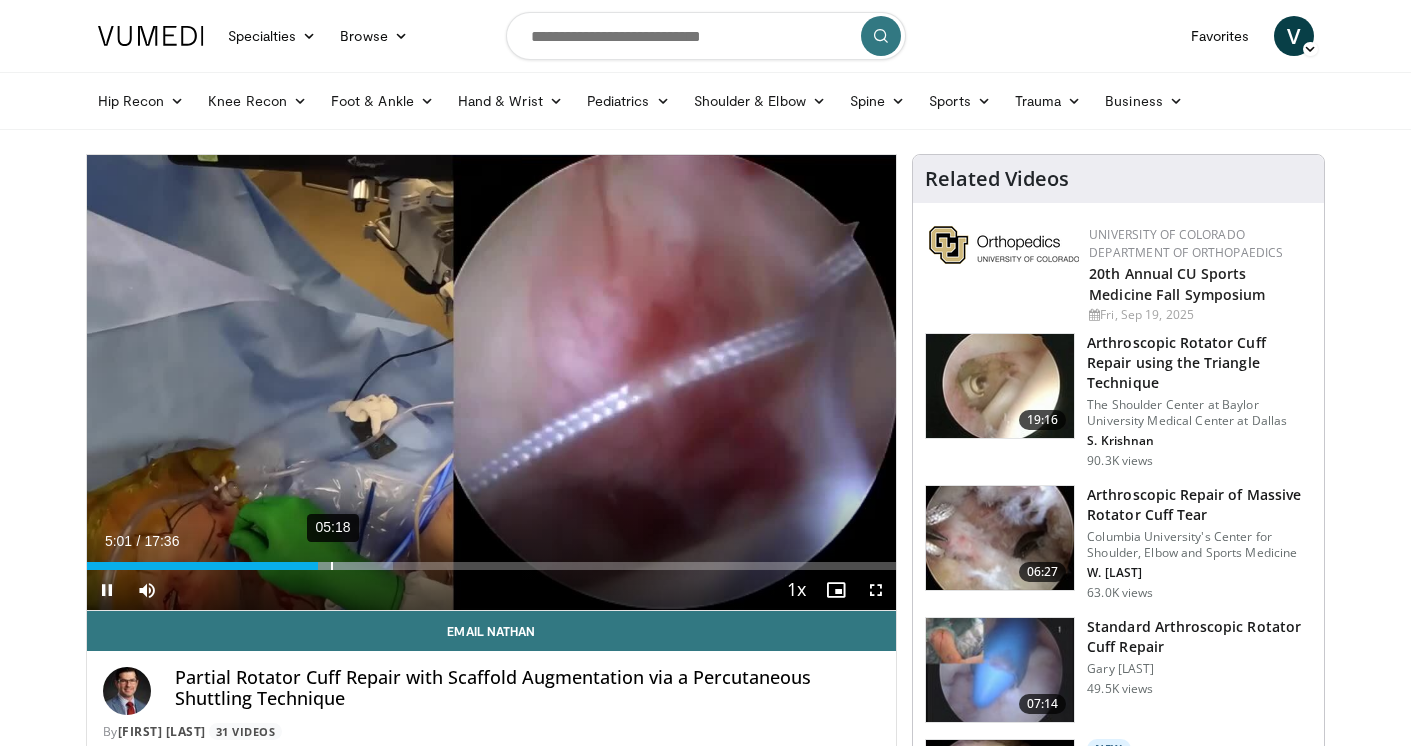 click on "Loaded :  37.88% 05:18 05:01" at bounding box center (492, 560) 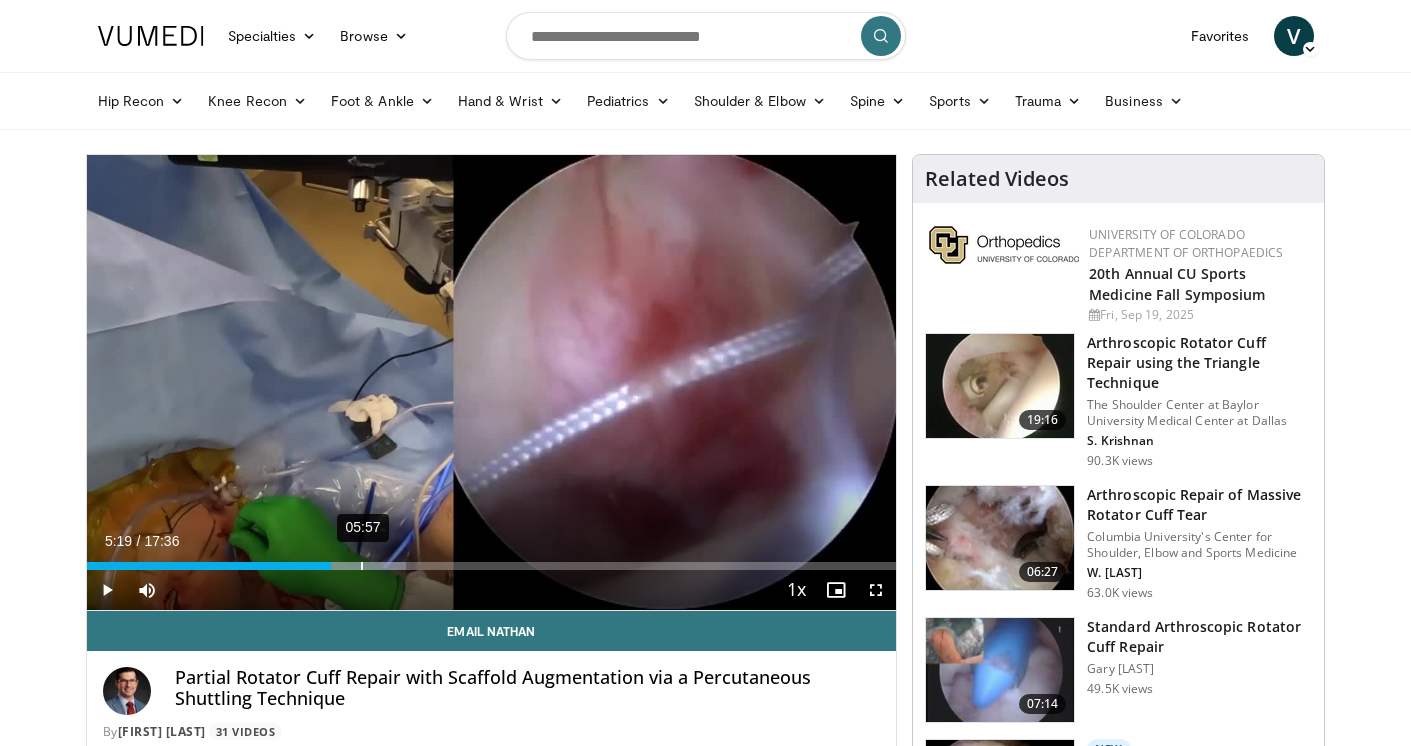 click on "Loaded :  39.41% 05:57 05:19" at bounding box center [492, 560] 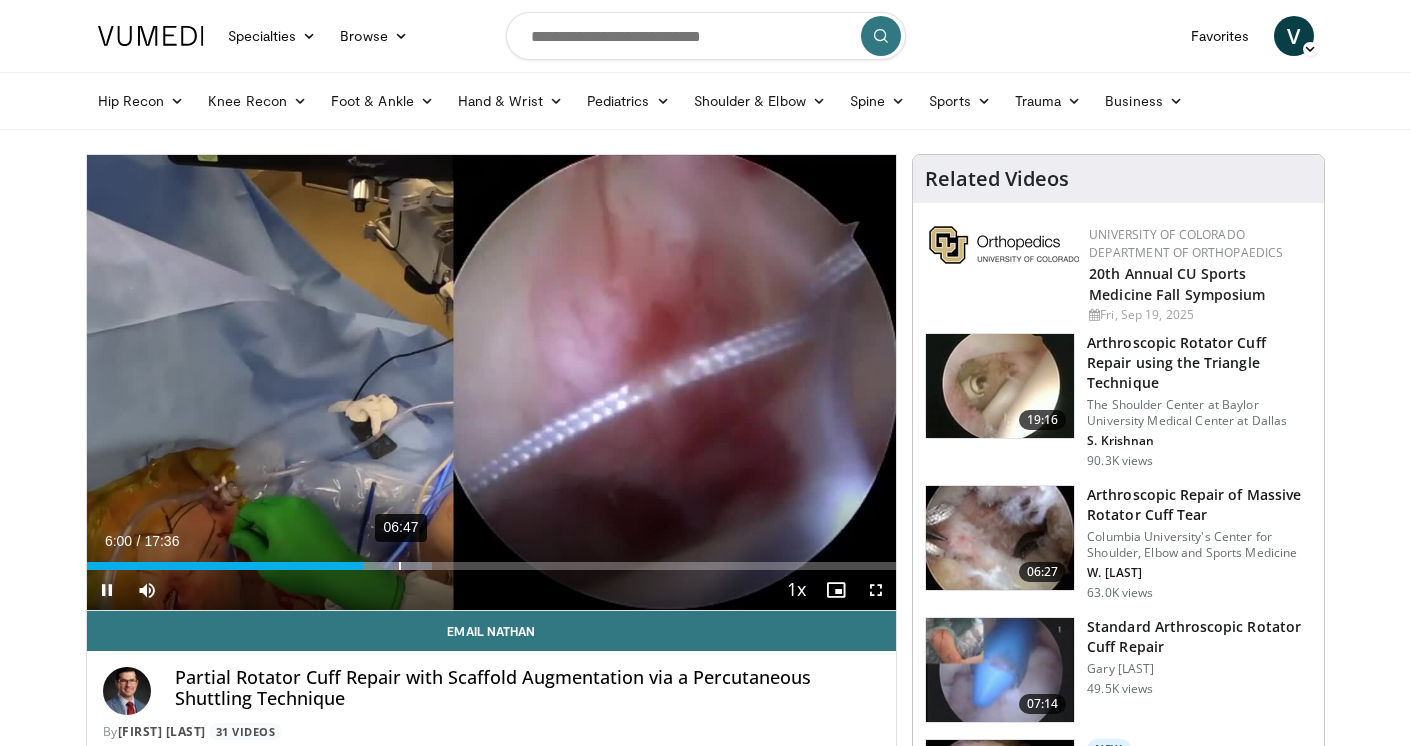 click on "06:47" at bounding box center (400, 566) 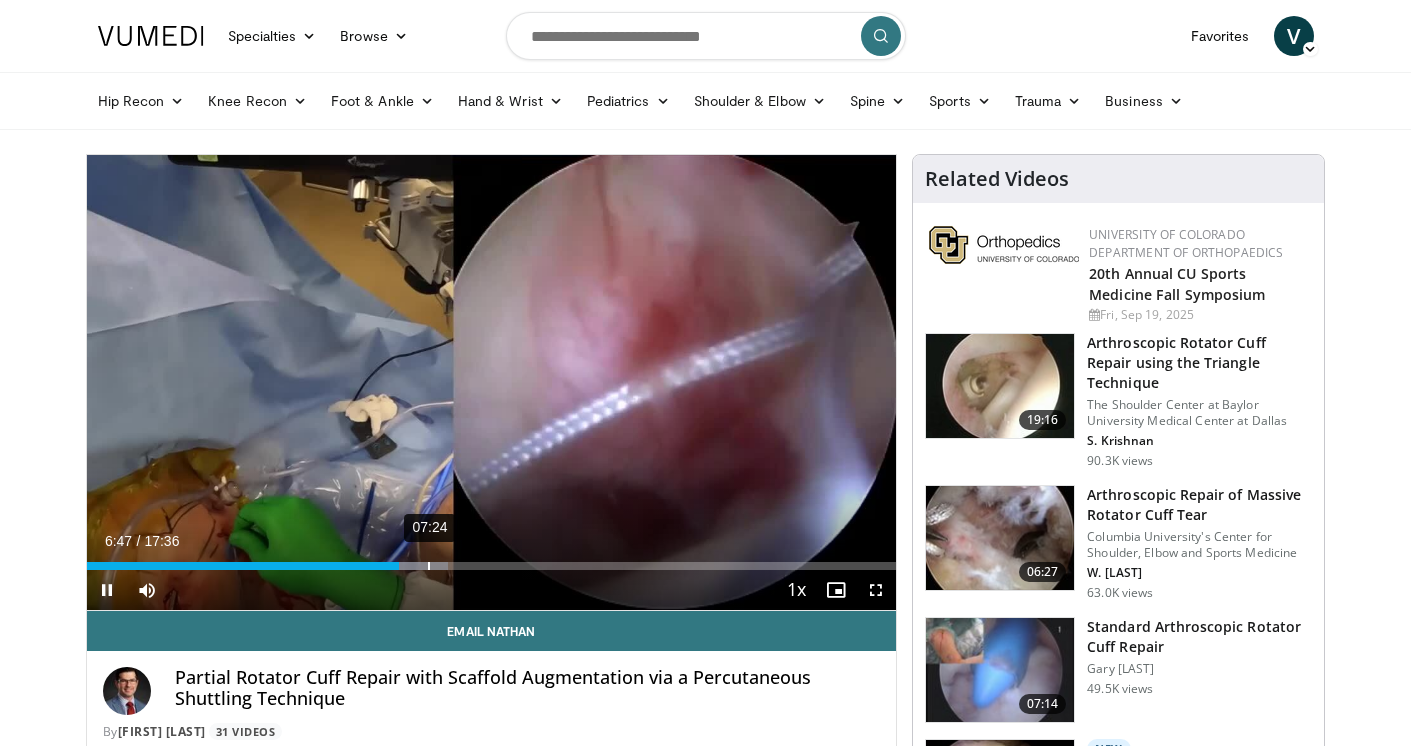 click on "07:24" at bounding box center (429, 566) 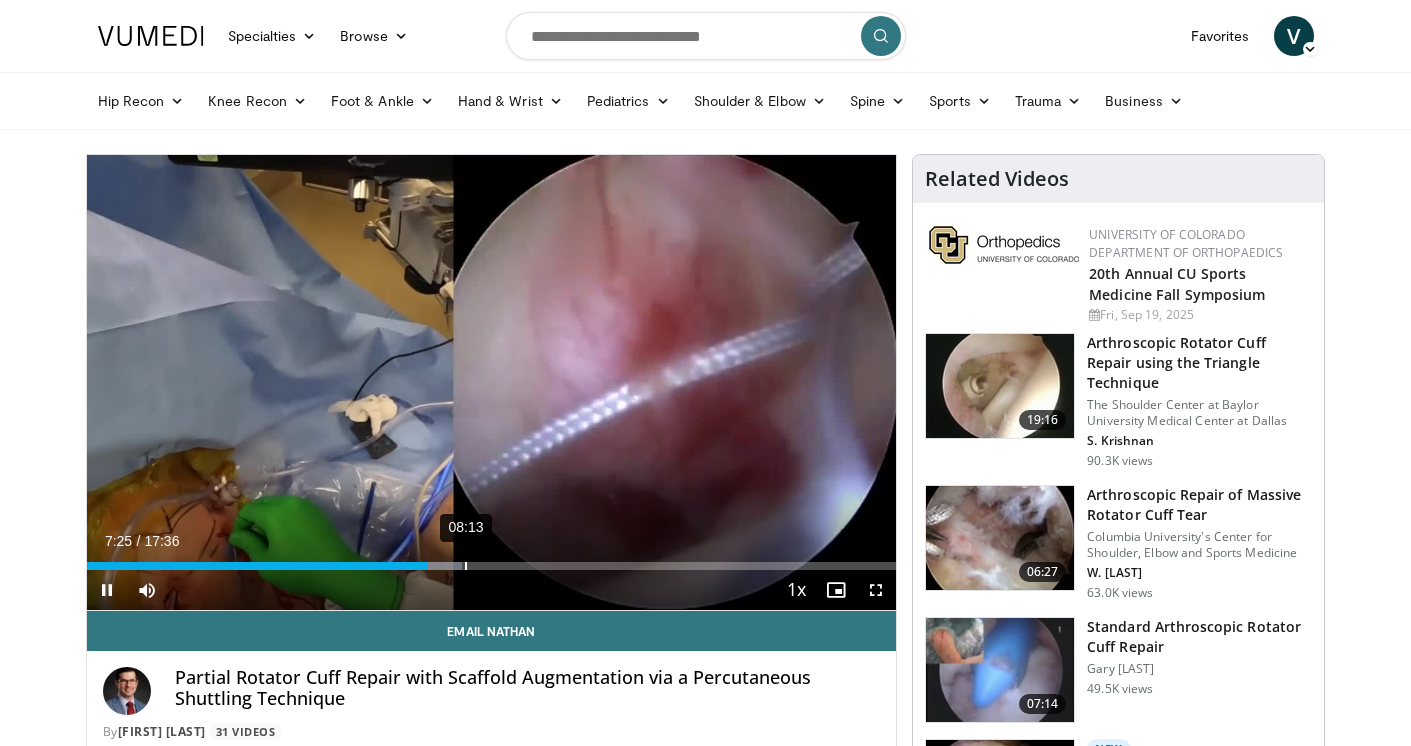 click on "08:13" at bounding box center (466, 566) 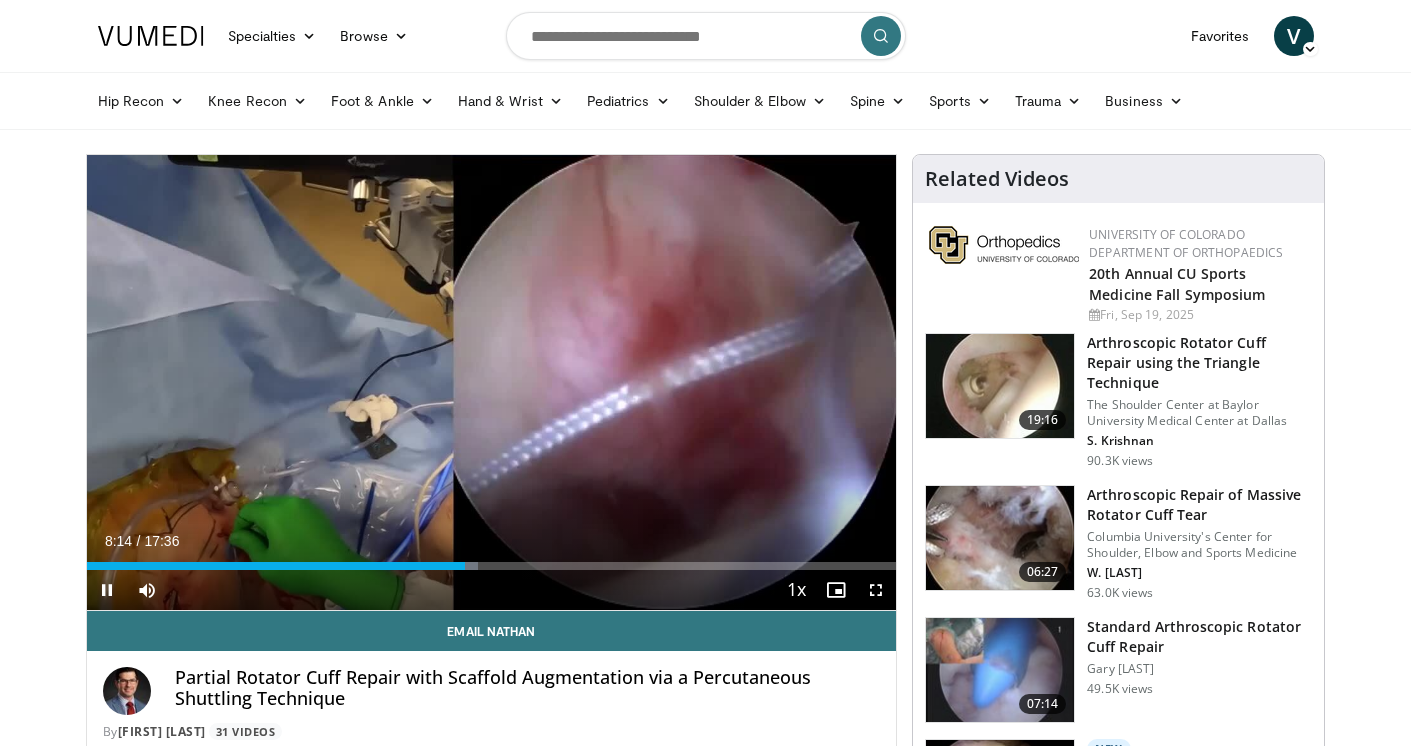 click on "Current Time  8:14 / Duration  17:36 Pause Skip Backward Skip Forward Mute Loaded :  48.30% 08:13 08:14 Stream Type  LIVE Seek to live, currently behind live LIVE   1x Playback Rate 0.5x 0.75x 1x , selected 1.25x 1.5x 1.75x 2x Chapters Chapters Descriptions descriptions off , selected Captions captions off , selected Audio Track en (Main) , selected Fullscreen Enable picture-in-picture mode" at bounding box center [492, 590] 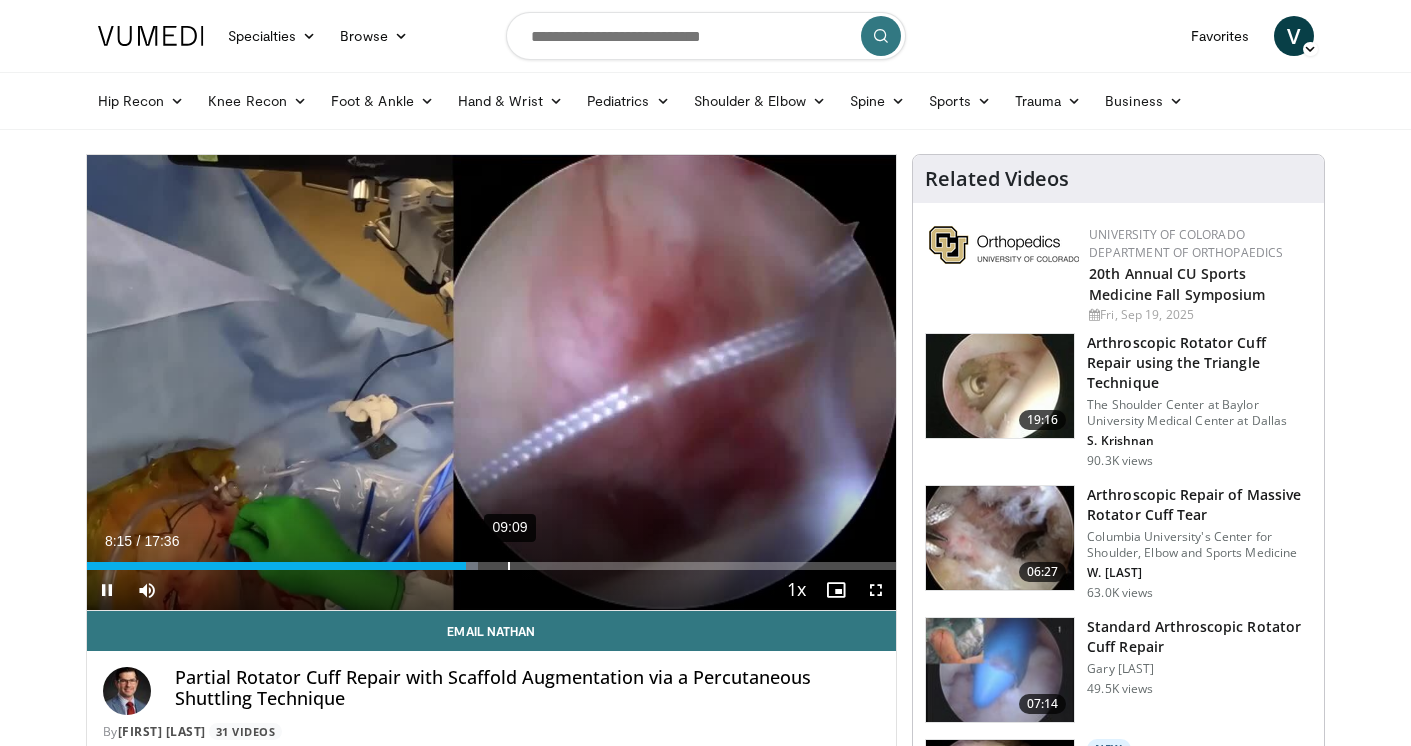 click on "09:09" at bounding box center (509, 566) 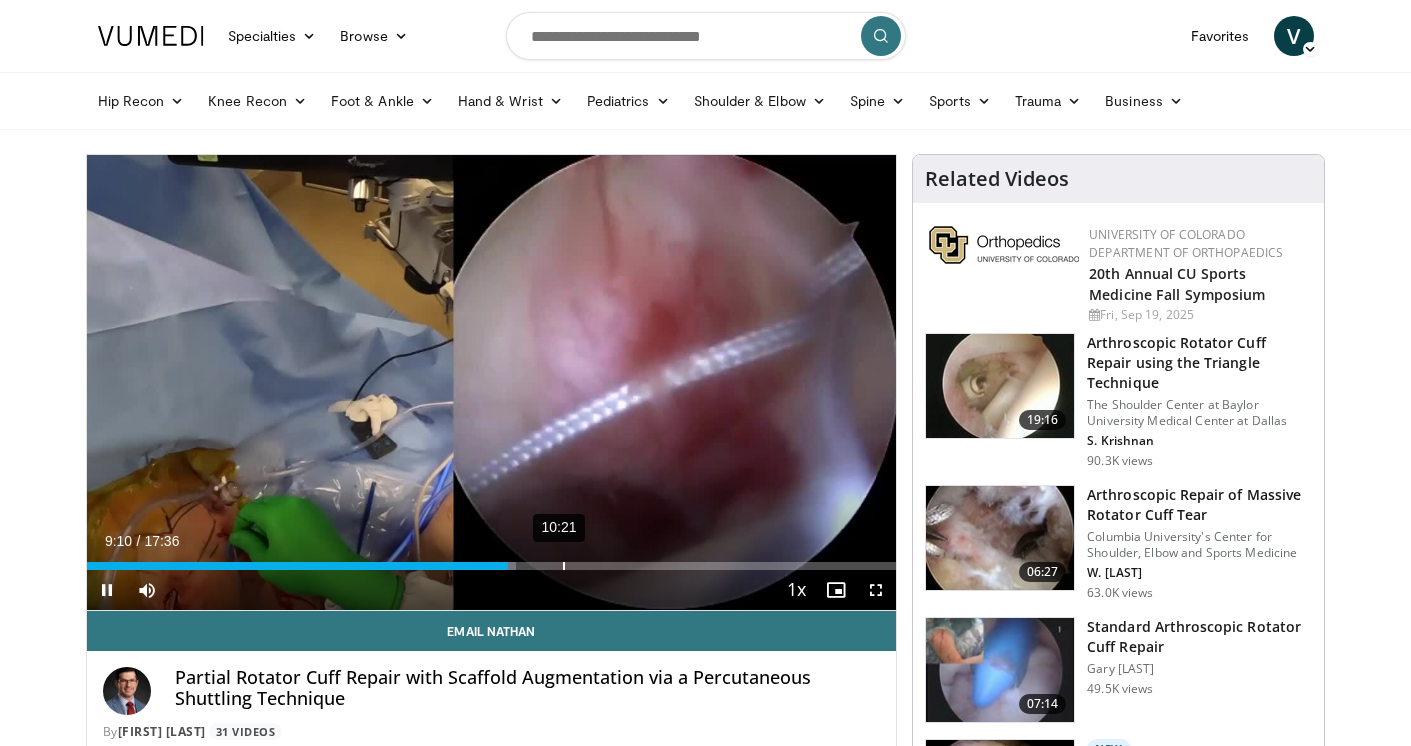 click on "10:21" at bounding box center (564, 566) 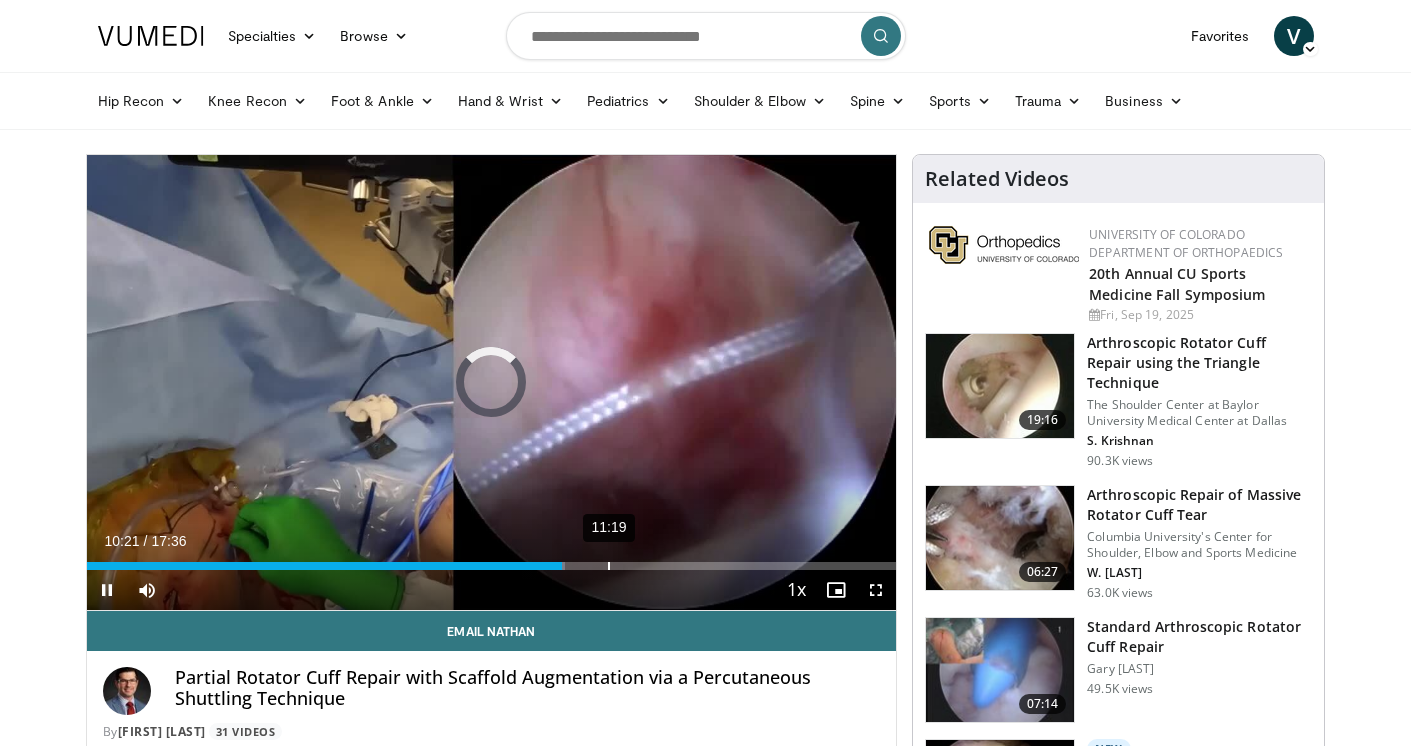 click on "11:19" at bounding box center (609, 566) 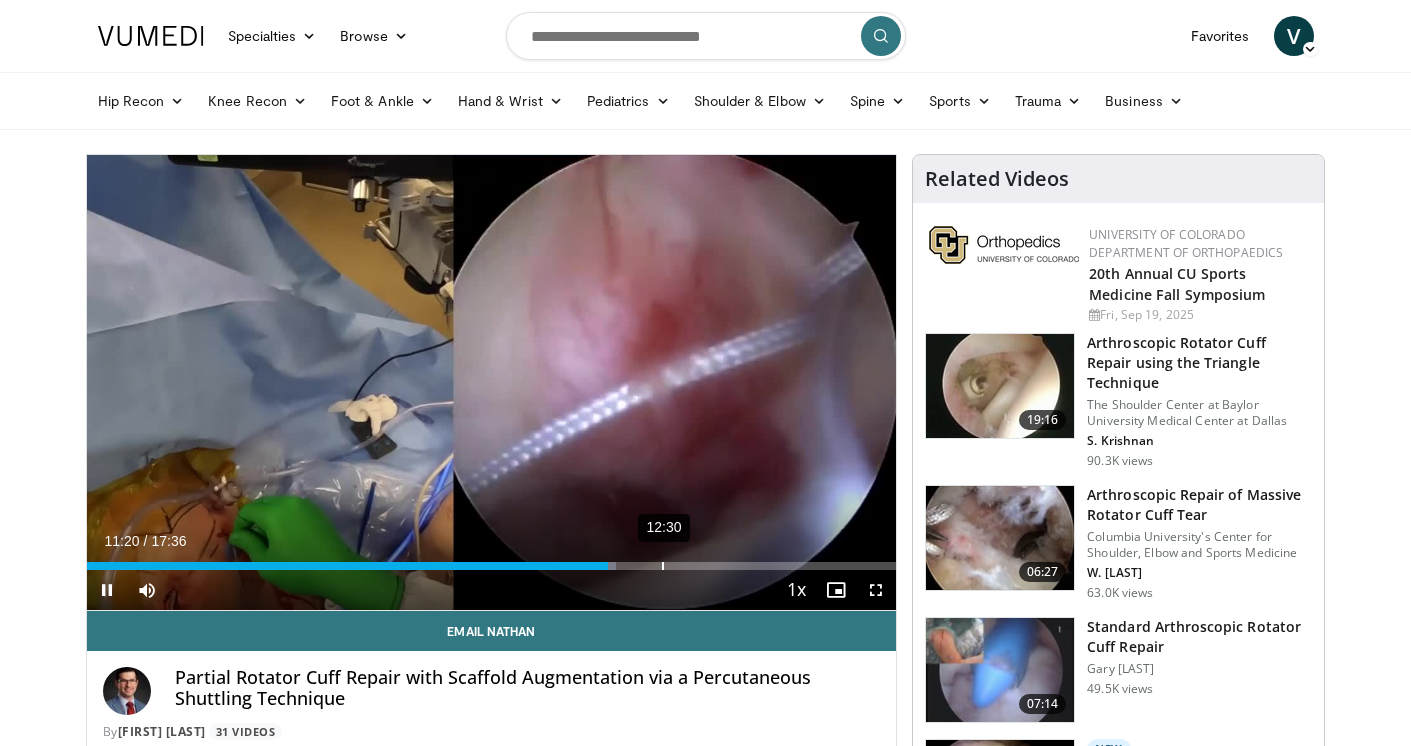 click on "12:30" at bounding box center (663, 566) 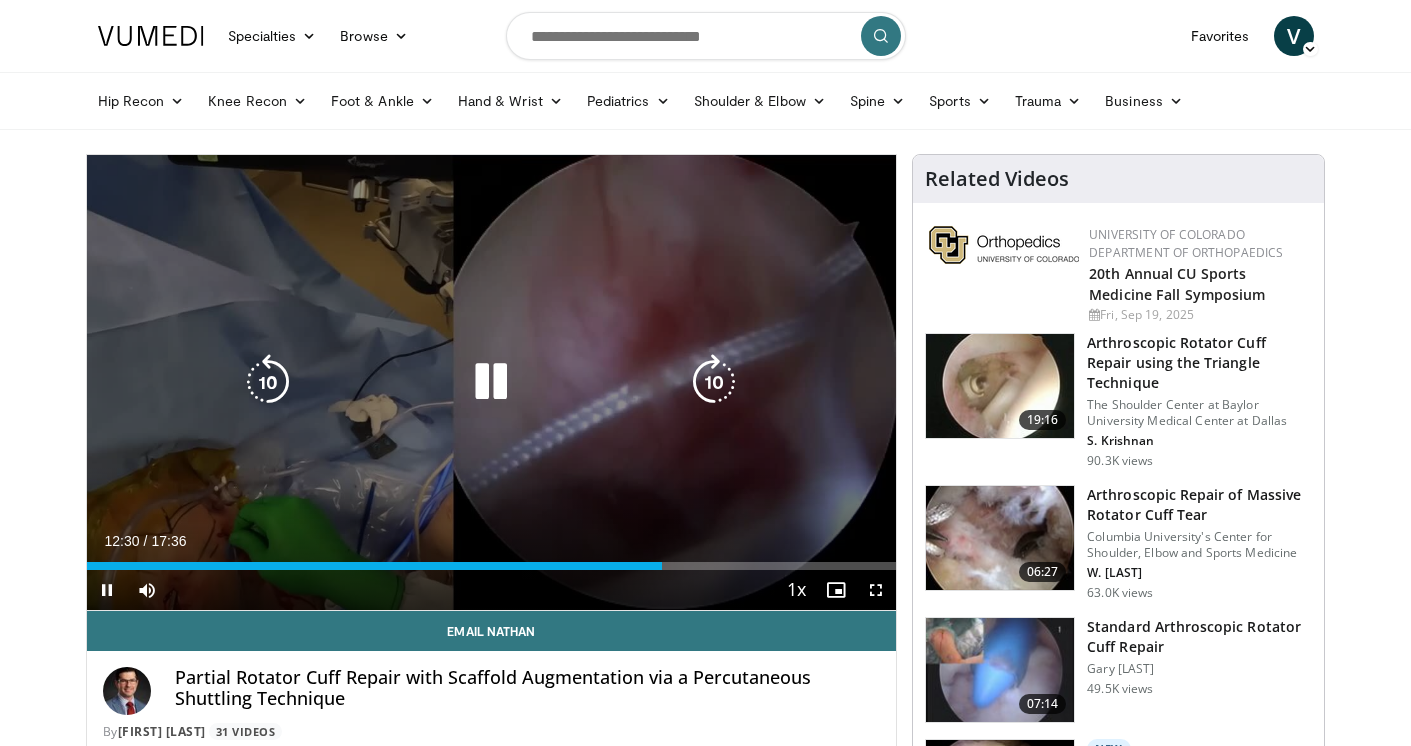 click on "Loaded :  70.54% 14:00 12:30" at bounding box center [492, 566] 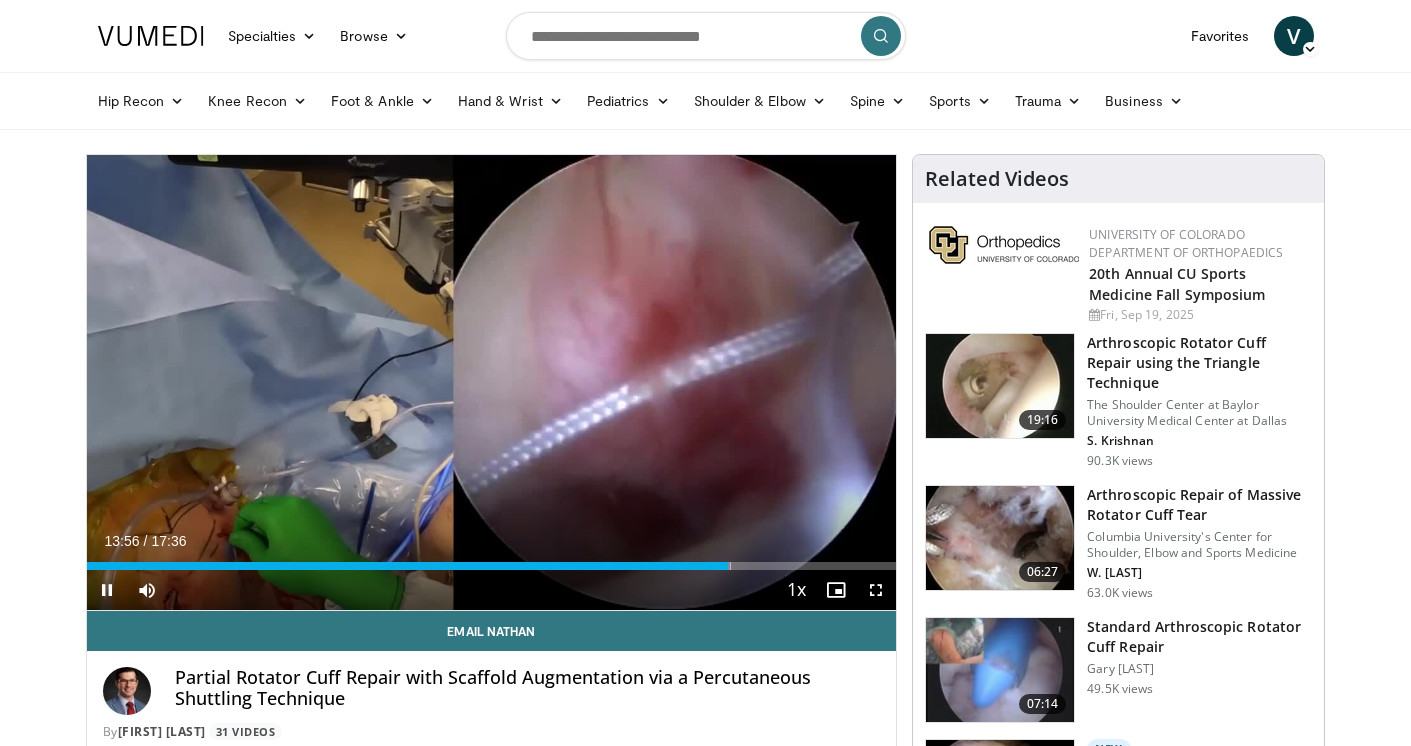 click on "Current Time  13:56 / Duration  17:36 Pause Skip Backward Skip Forward Mute Loaded :  79.54% 14:49 13:56 Stream Type  LIVE Seek to live, currently behind live LIVE   1x Playback Rate 0.5x 0.75x 1x , selected 1.25x 1.5x 1.75x 2x Chapters Chapters Descriptions descriptions off , selected Captions captions off , selected Audio Track en (Main) , selected Fullscreen Enable picture-in-picture mode" at bounding box center (492, 590) 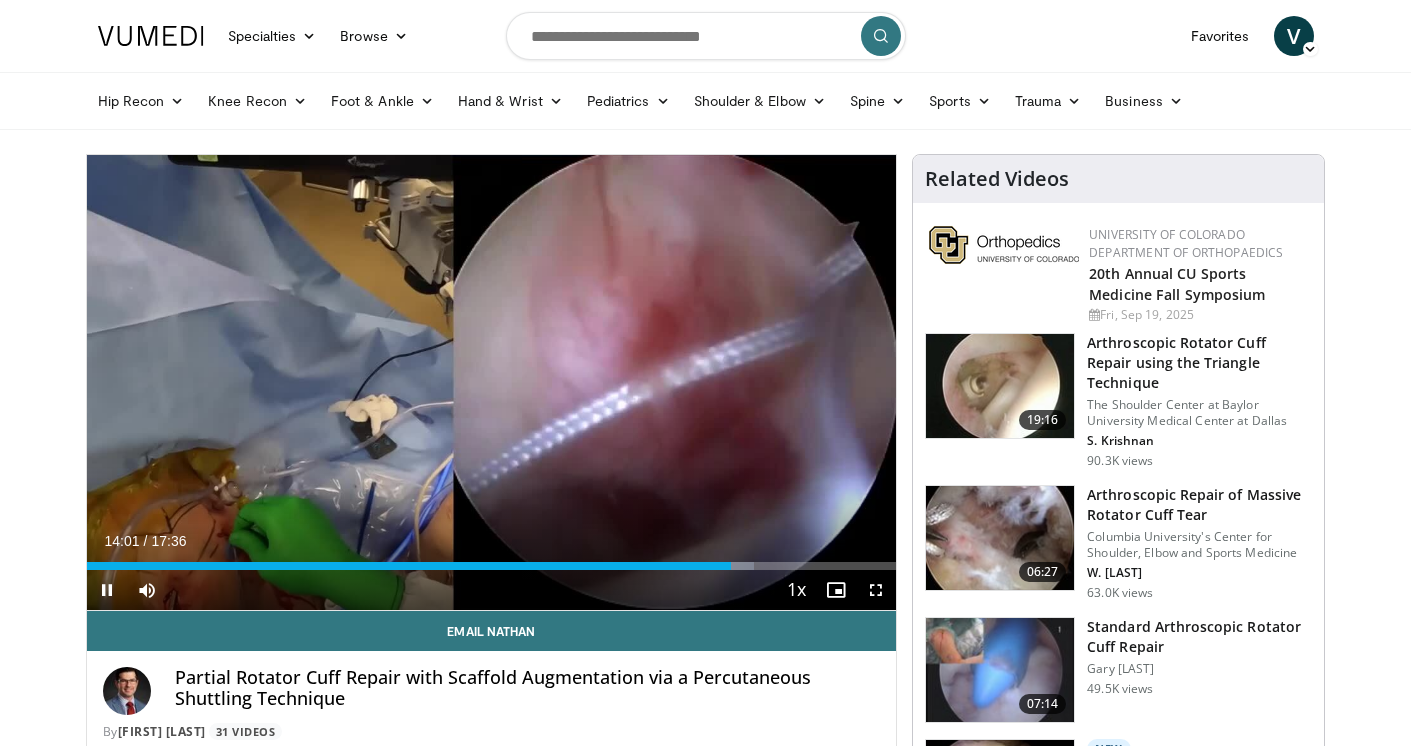 click at bounding box center [836, 590] 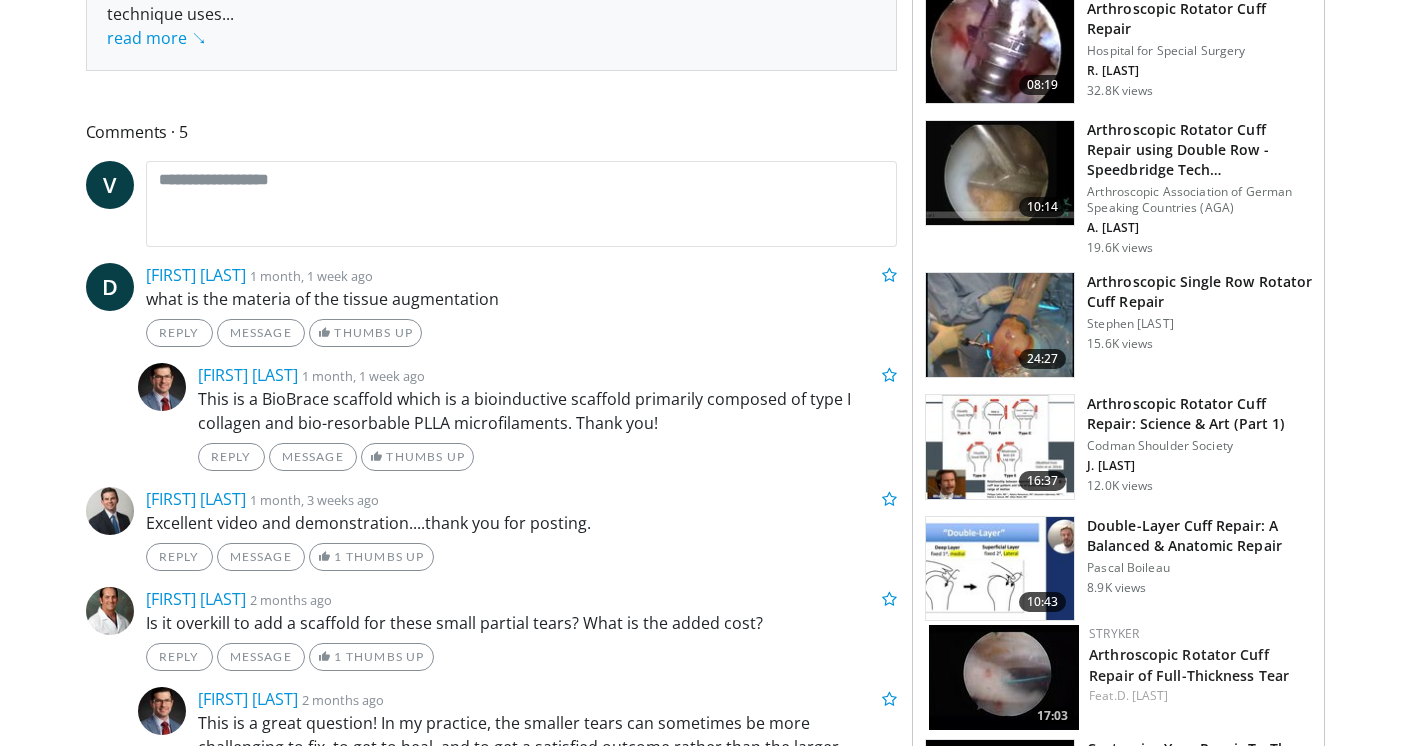 scroll, scrollTop: 920, scrollLeft: 0, axis: vertical 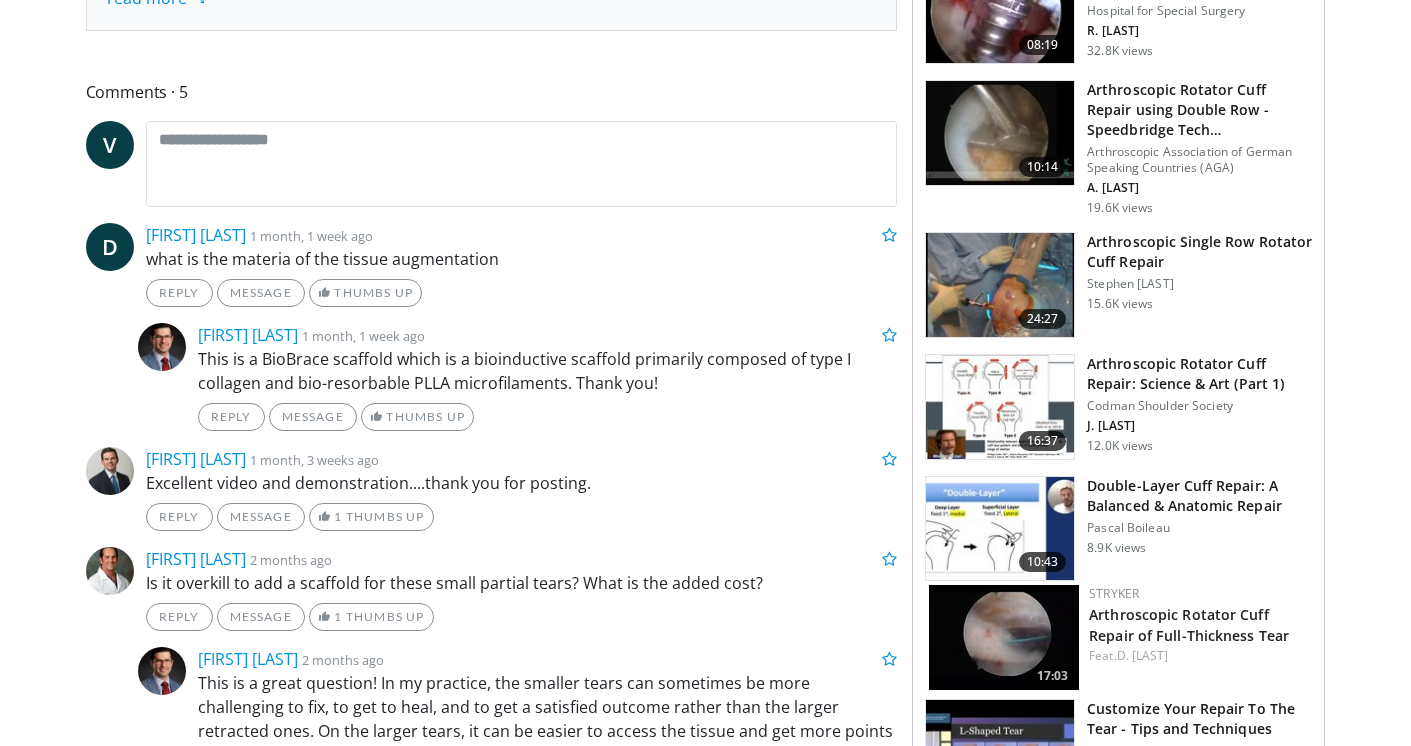 click on "Codman Shoulder Society" at bounding box center [1199, 406] 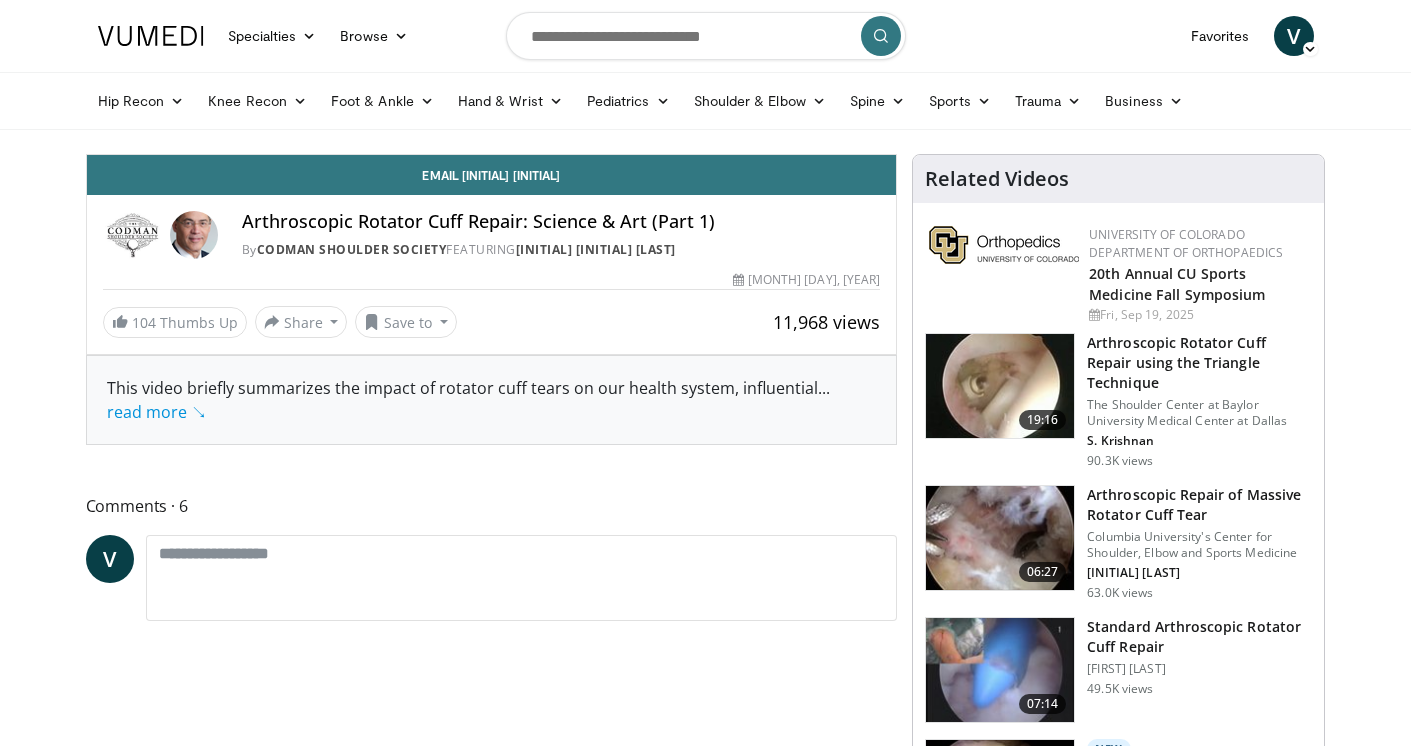 scroll, scrollTop: 0, scrollLeft: 0, axis: both 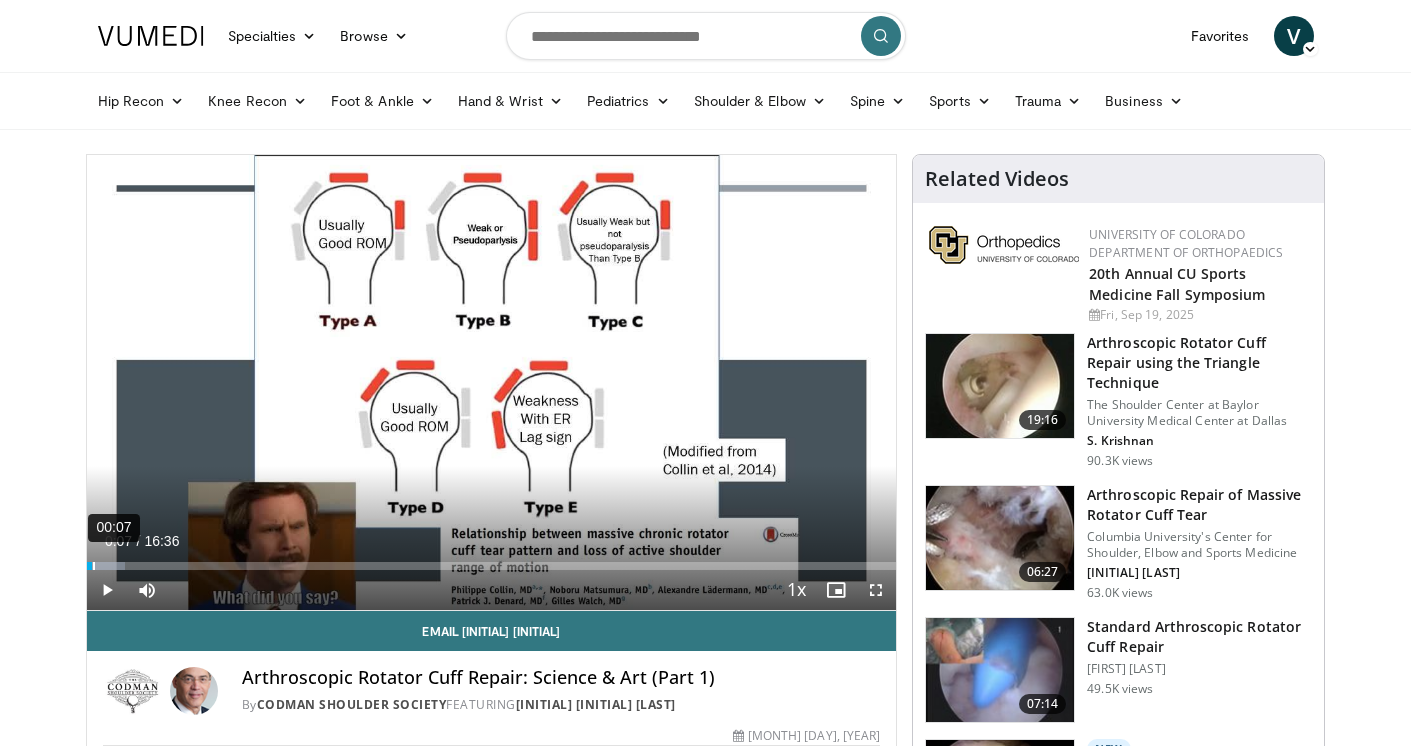 click on "00:07" at bounding box center [94, 566] 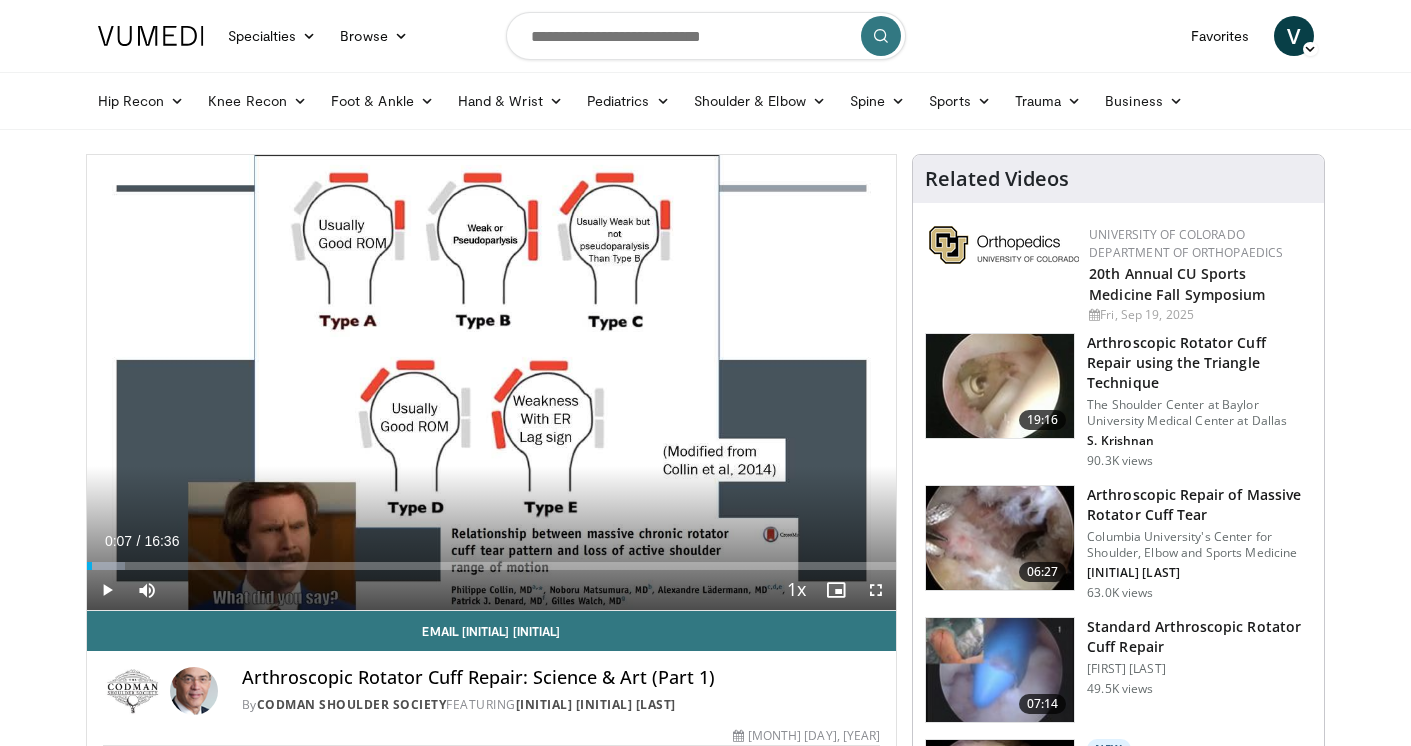 click at bounding box center (107, 590) 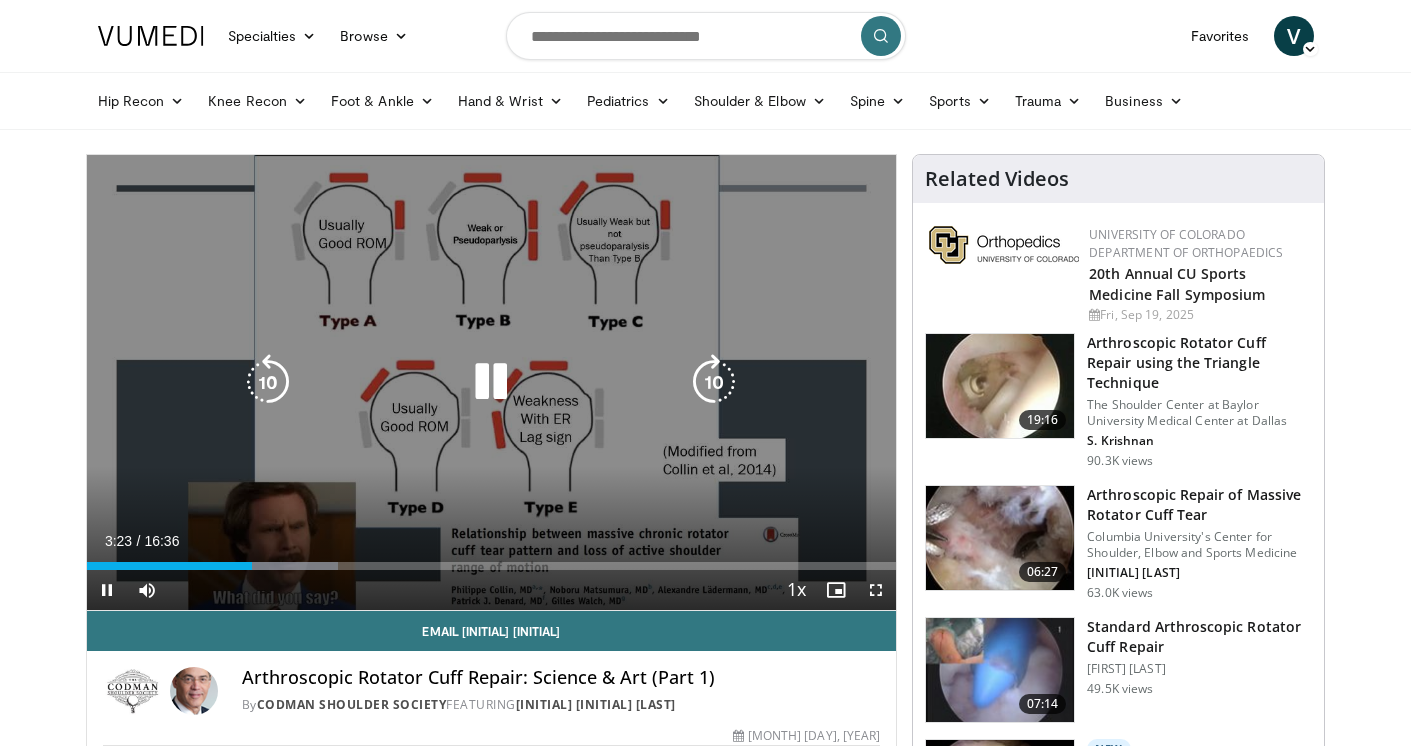 click on "10 seconds
Tap to unmute" at bounding box center [492, 382] 